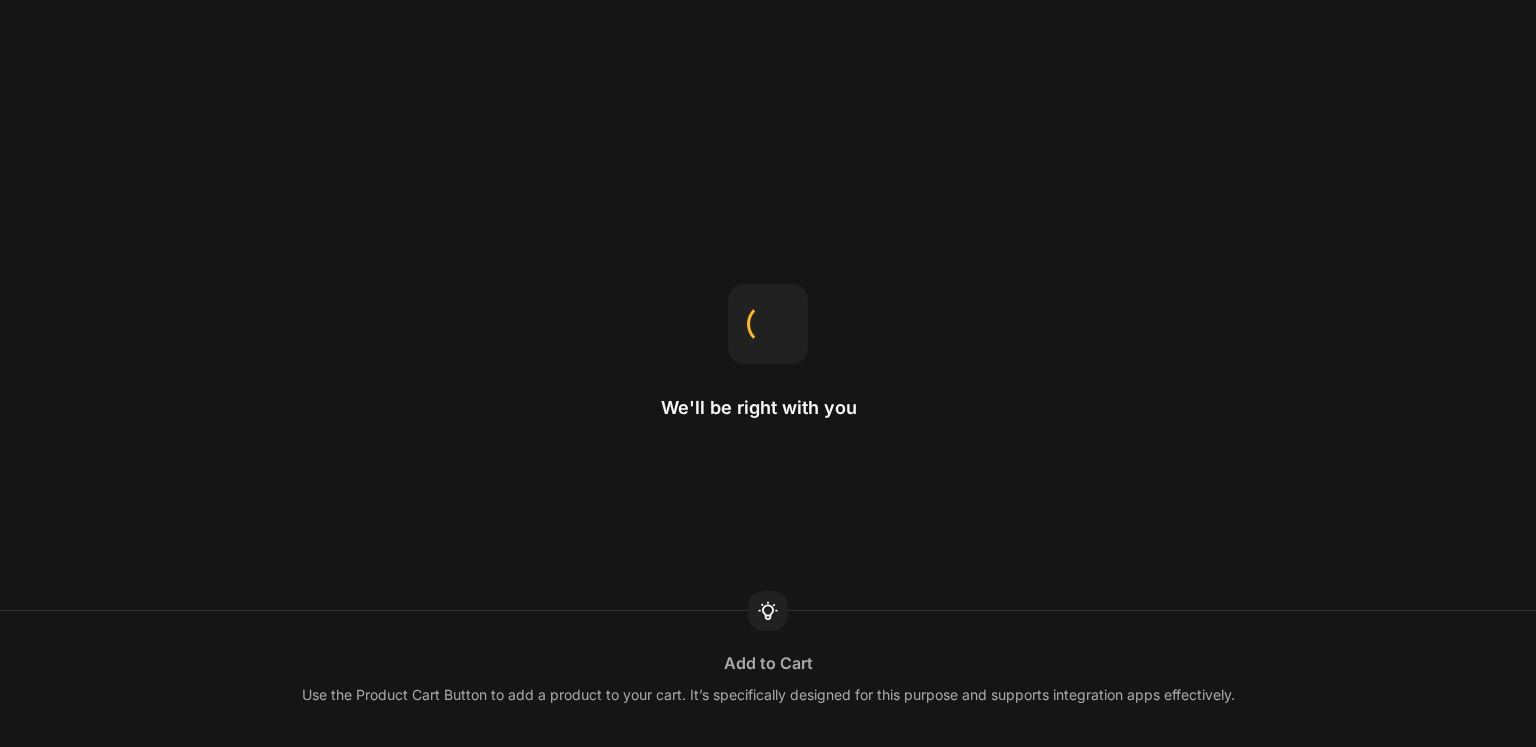scroll, scrollTop: 0, scrollLeft: 0, axis: both 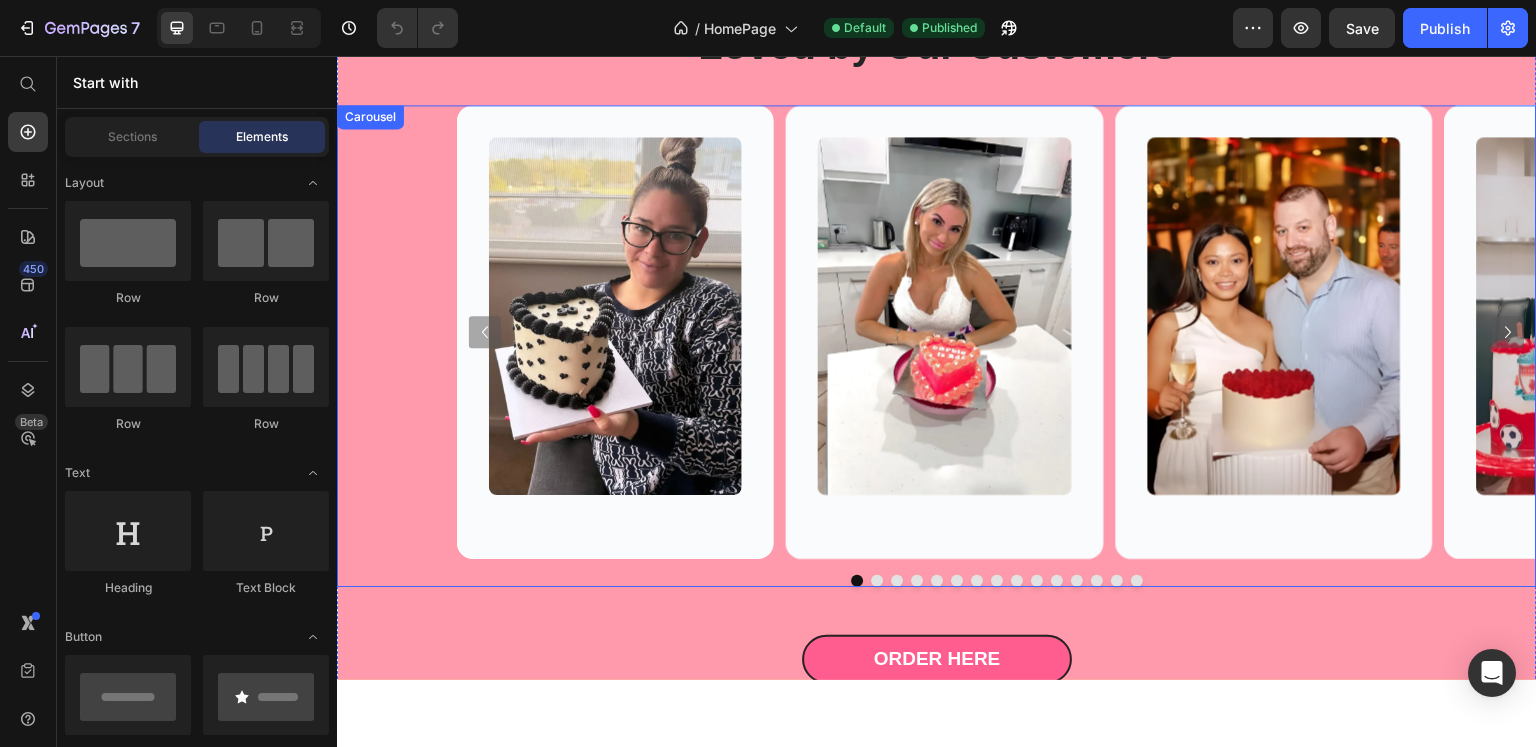 click at bounding box center [1137, 580] 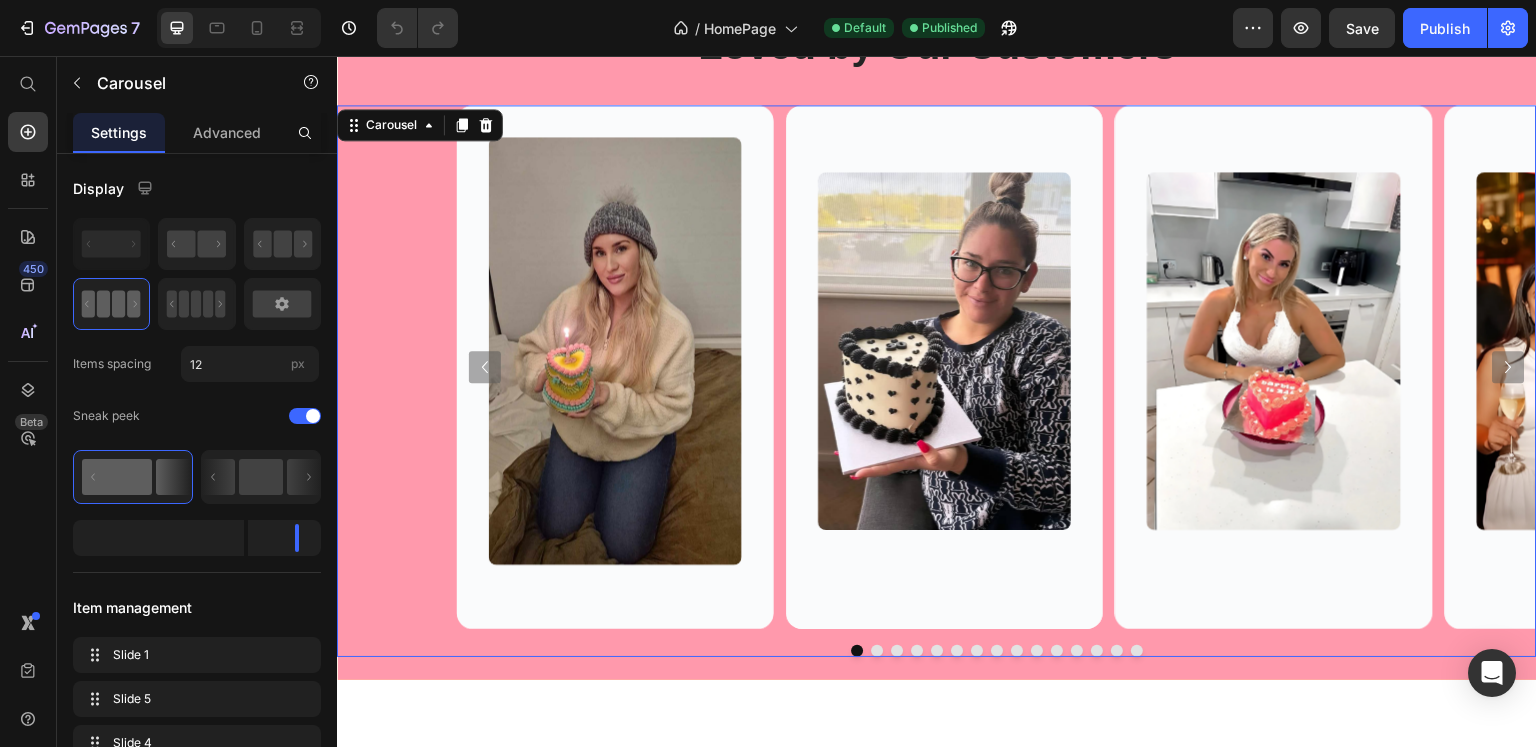 click at bounding box center (1137, 650) 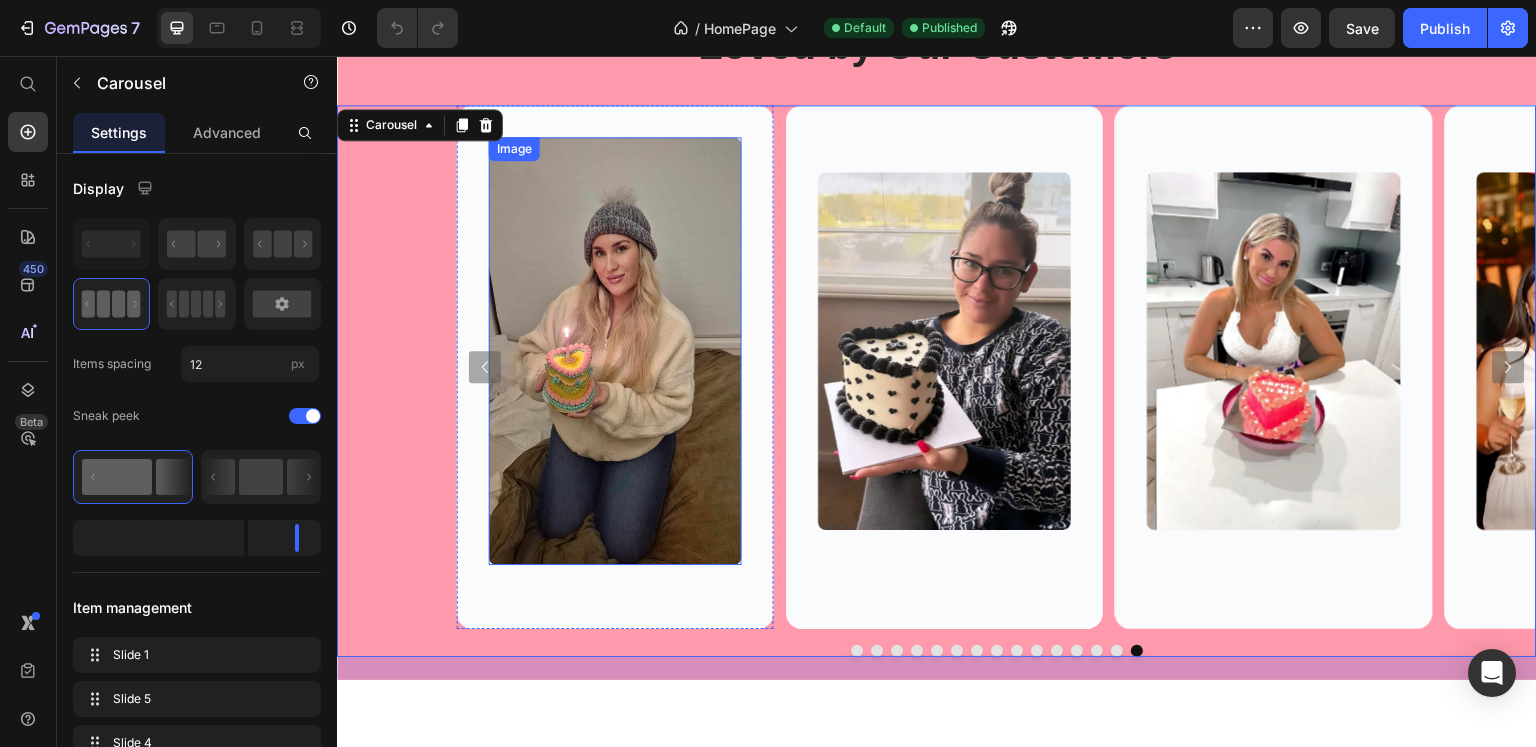click at bounding box center (615, 350) 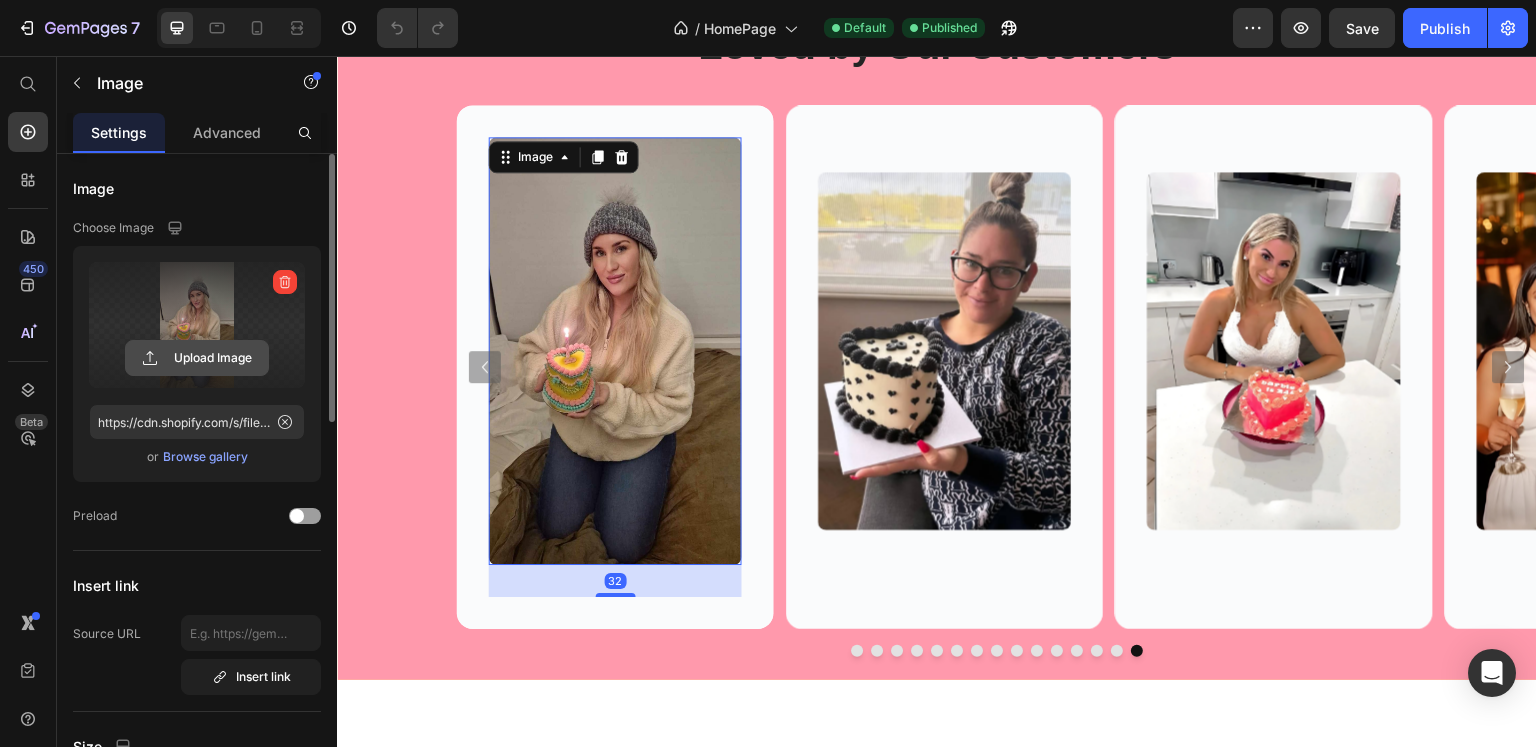 click 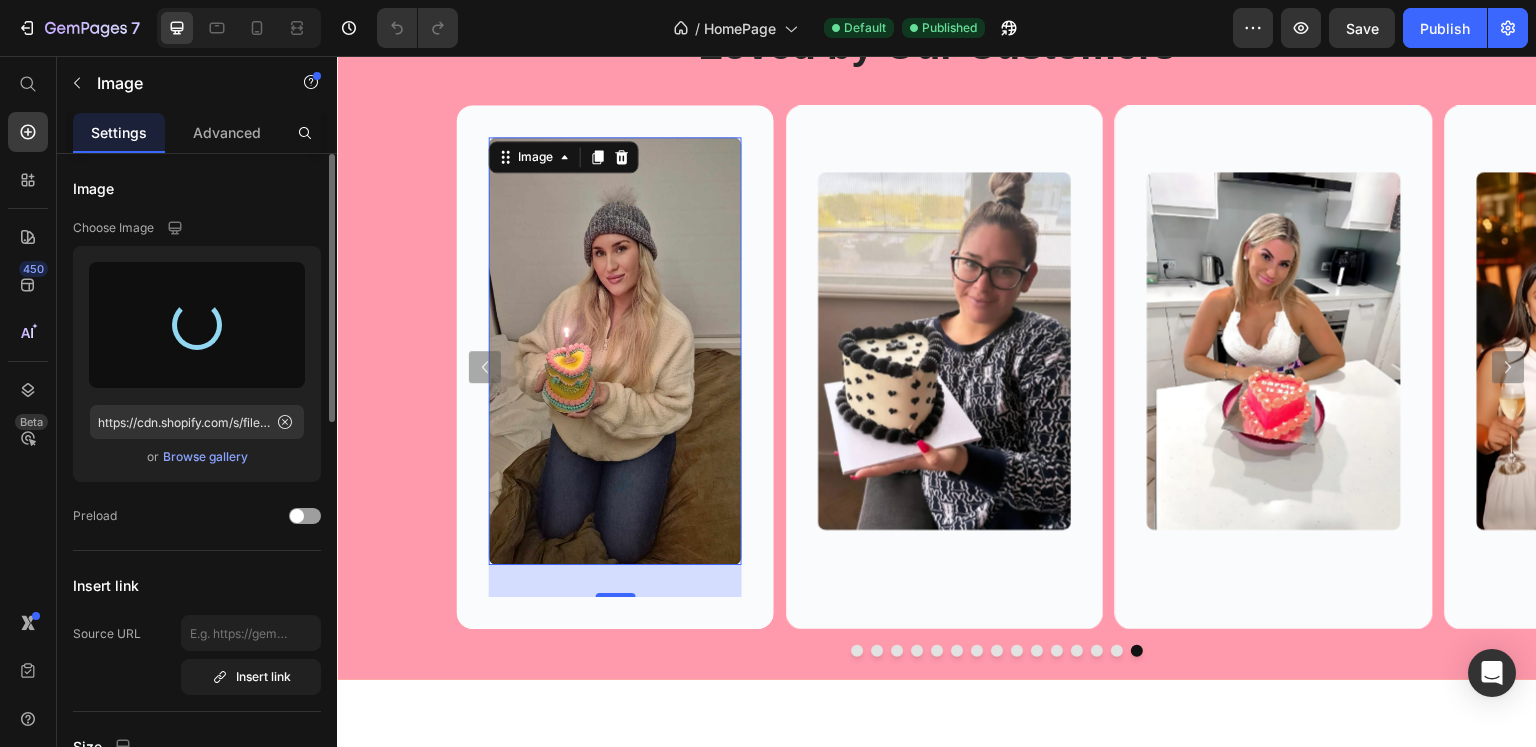 type on "https://cdn.shopify.com/s/files/1/0929/2627/9991/files/gempages_558768116654408947-210a0fd3-11fe-474f-9191-edce7fee10f1.png" 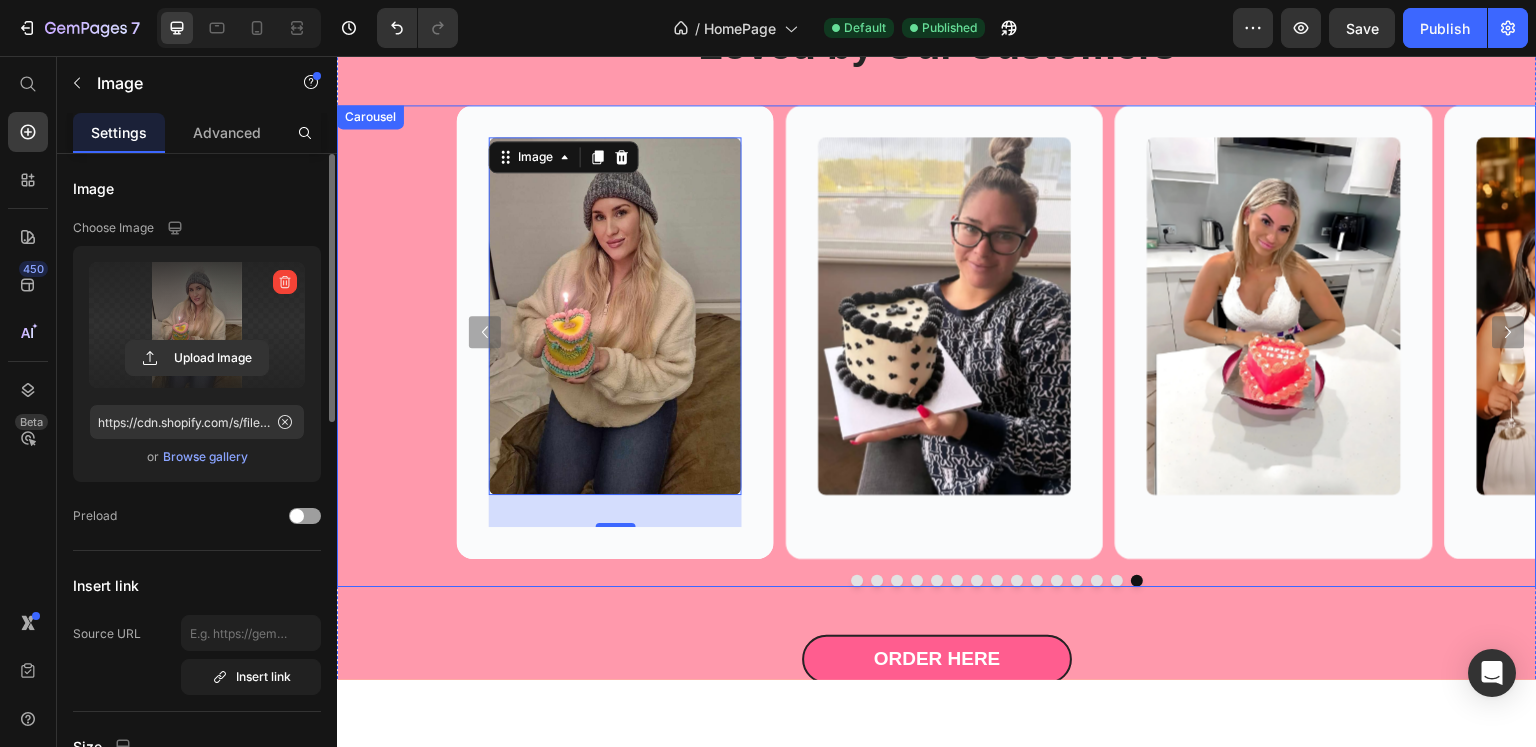 click on "Image Hero Banner Image Hero Banner Image Hero Banner Image Hero Banner Image Hero Banner Image Hero Banner Image Hero Banner Image Hero Banner Image Hero Banner Image Hero Banner Image Hero Banner Image Hero Banner Image Hero Banner Image Hero Banner Image   32 Hero Banner
Carousel" at bounding box center [937, 369] 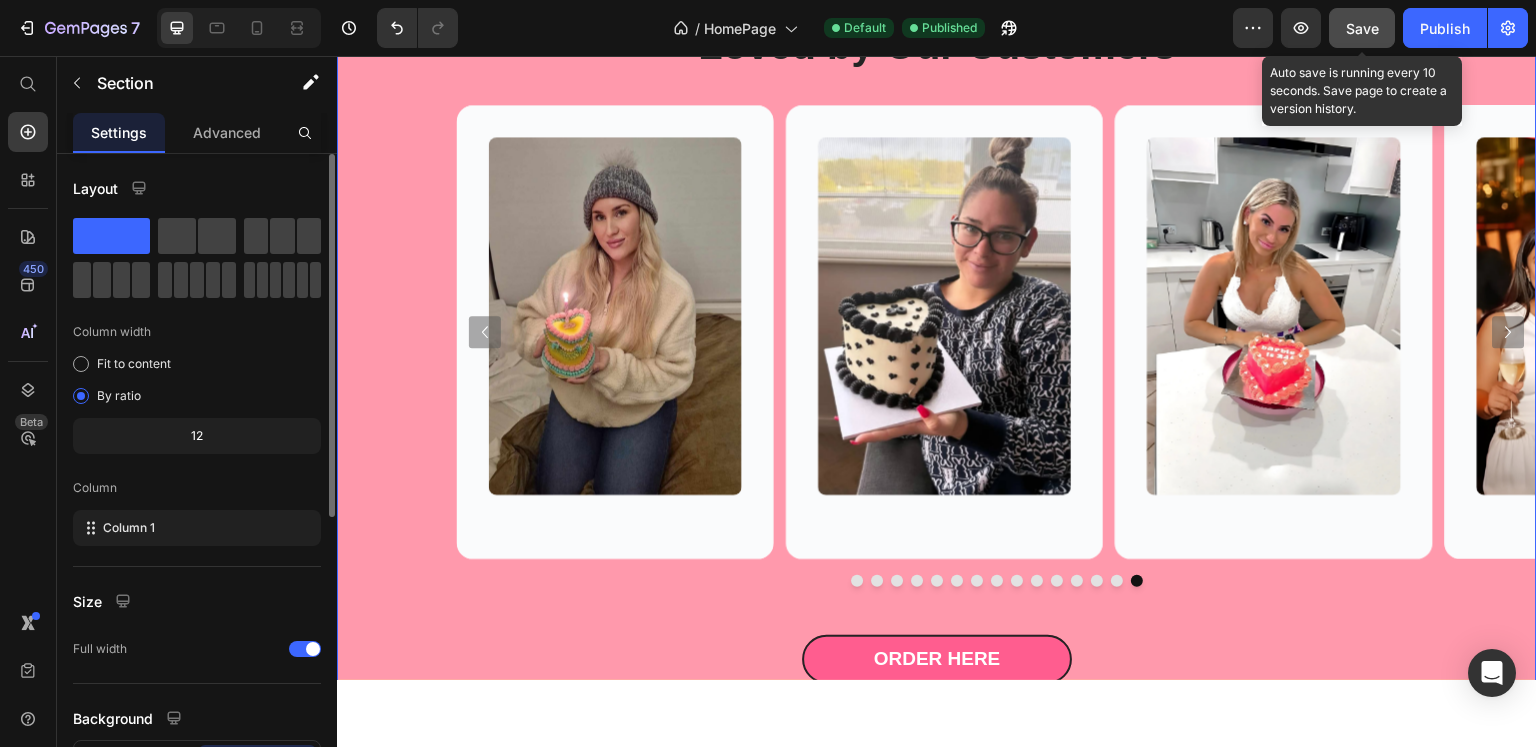 click on "Save" 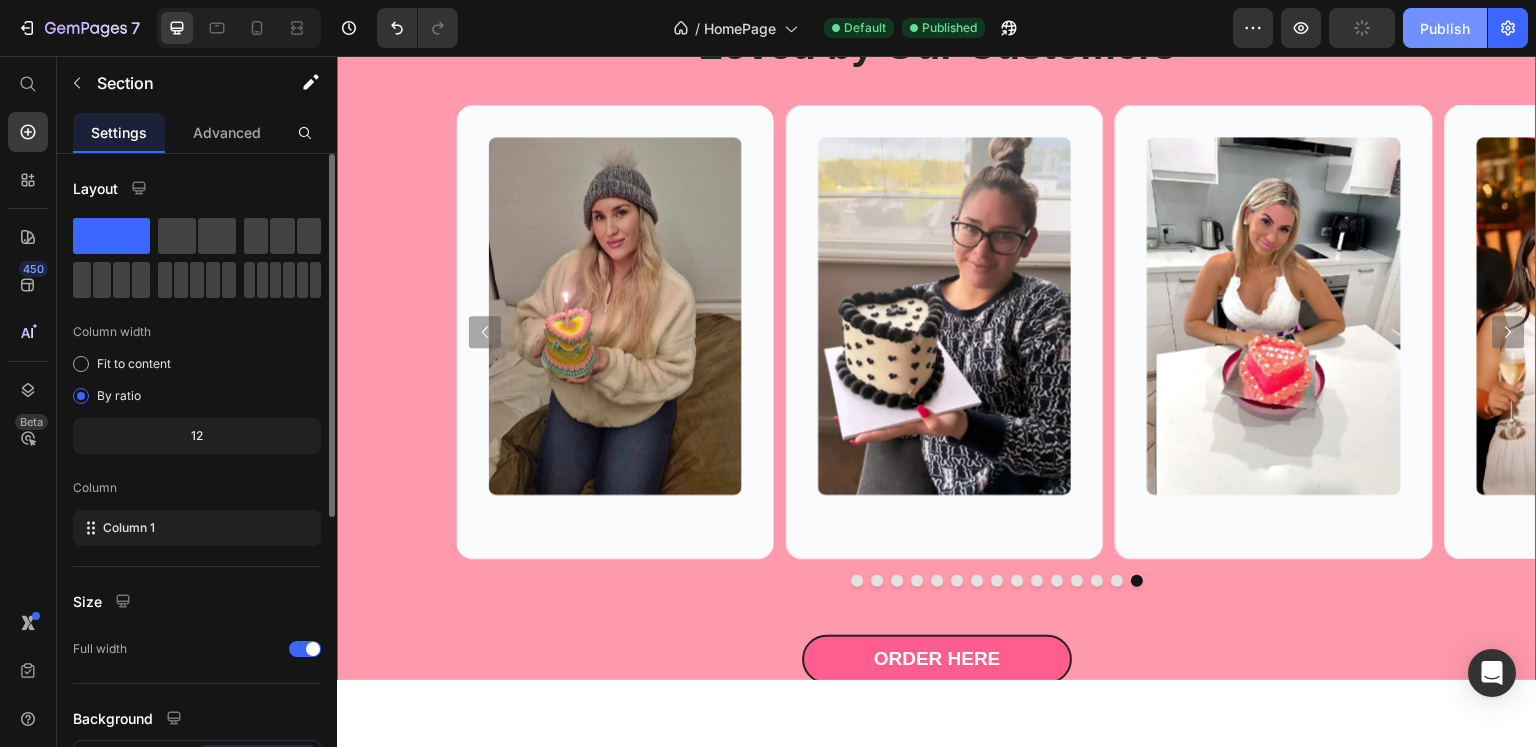 click on "Publish" at bounding box center [1445, 28] 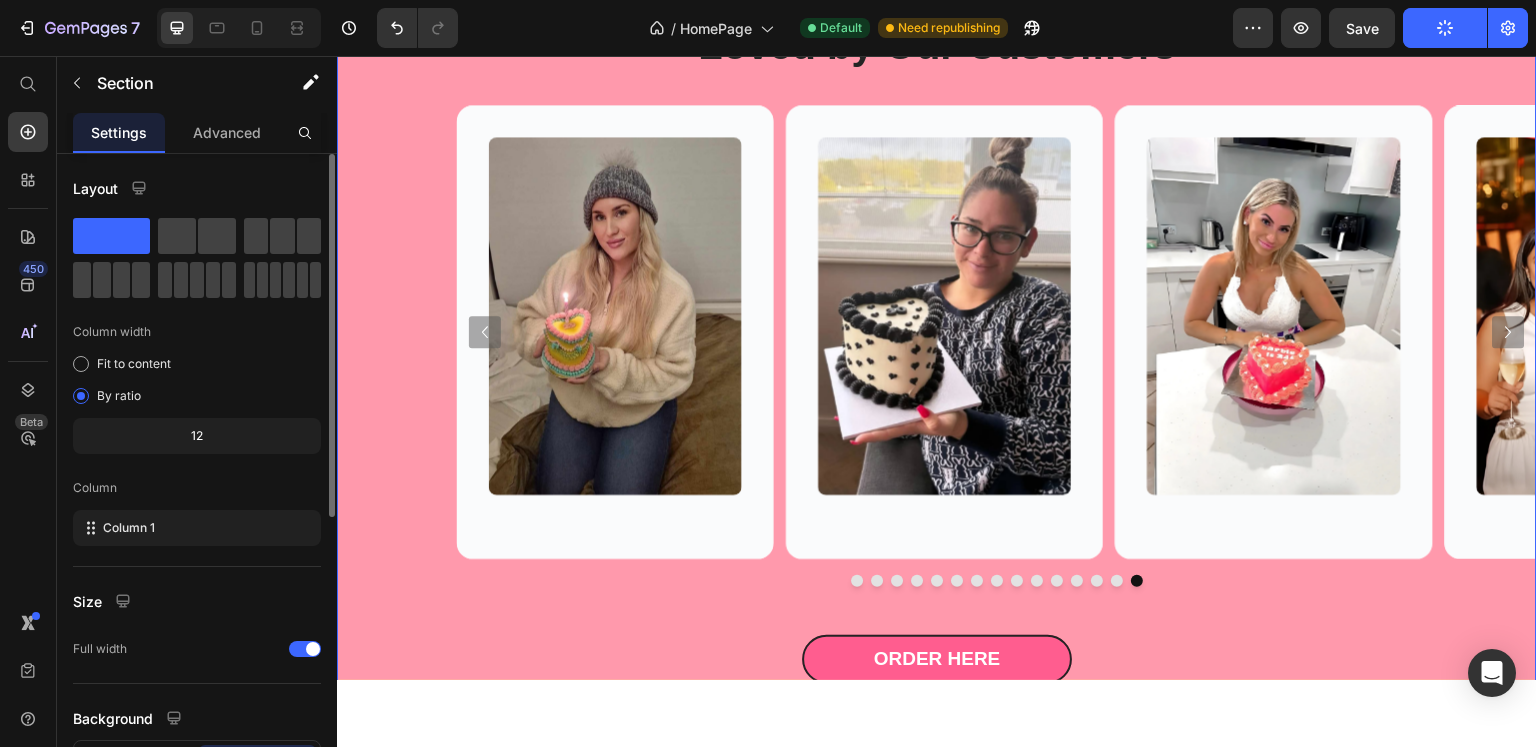 type 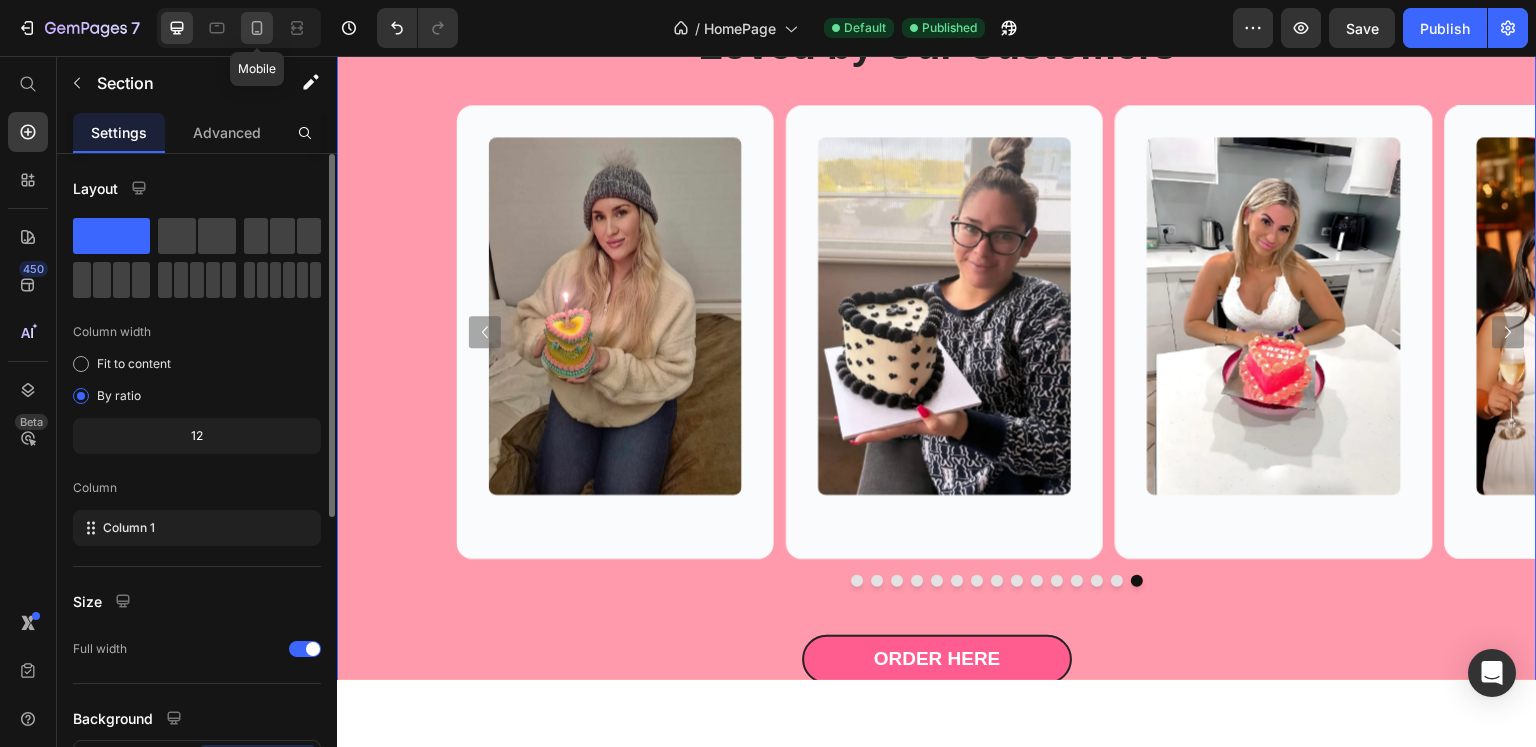 click 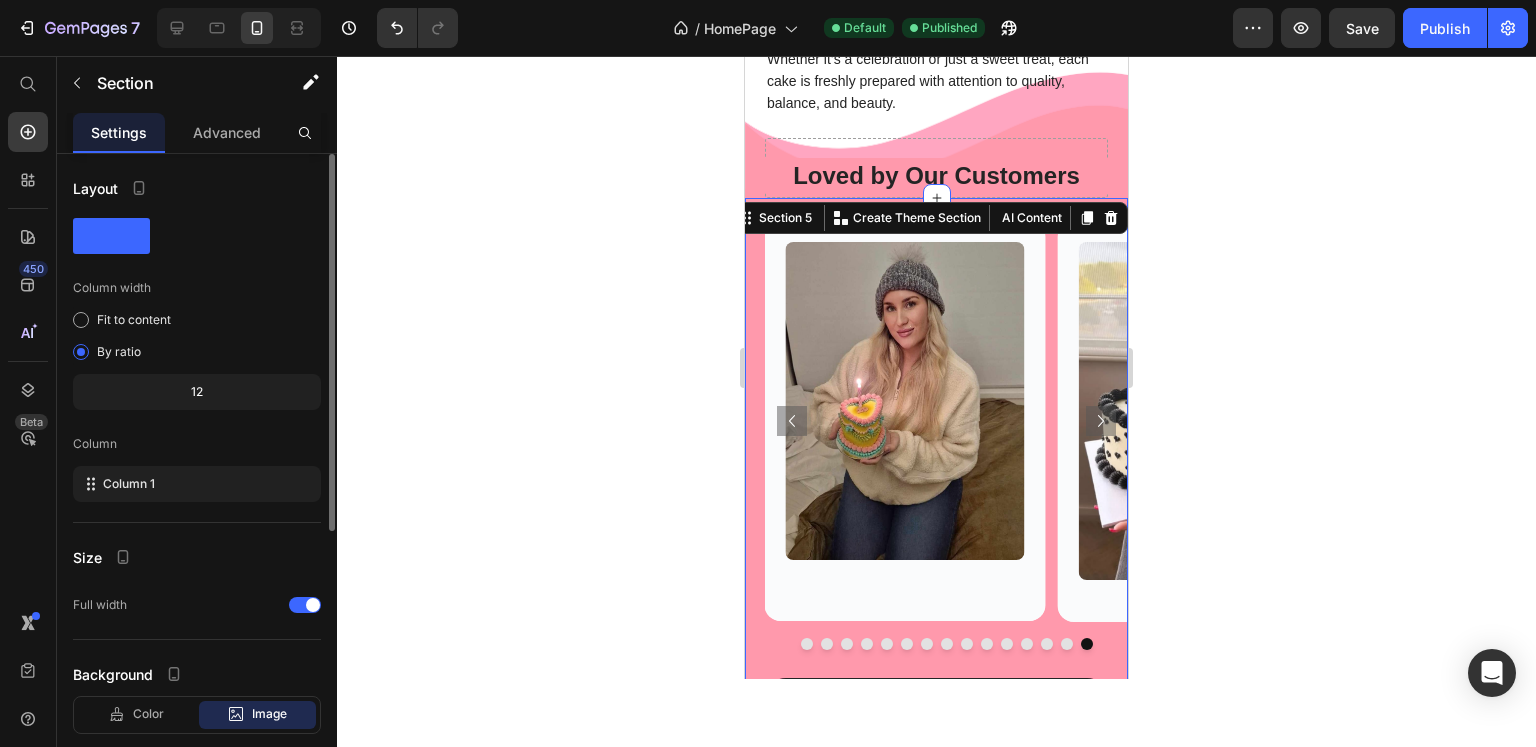 scroll, scrollTop: 4411, scrollLeft: 0, axis: vertical 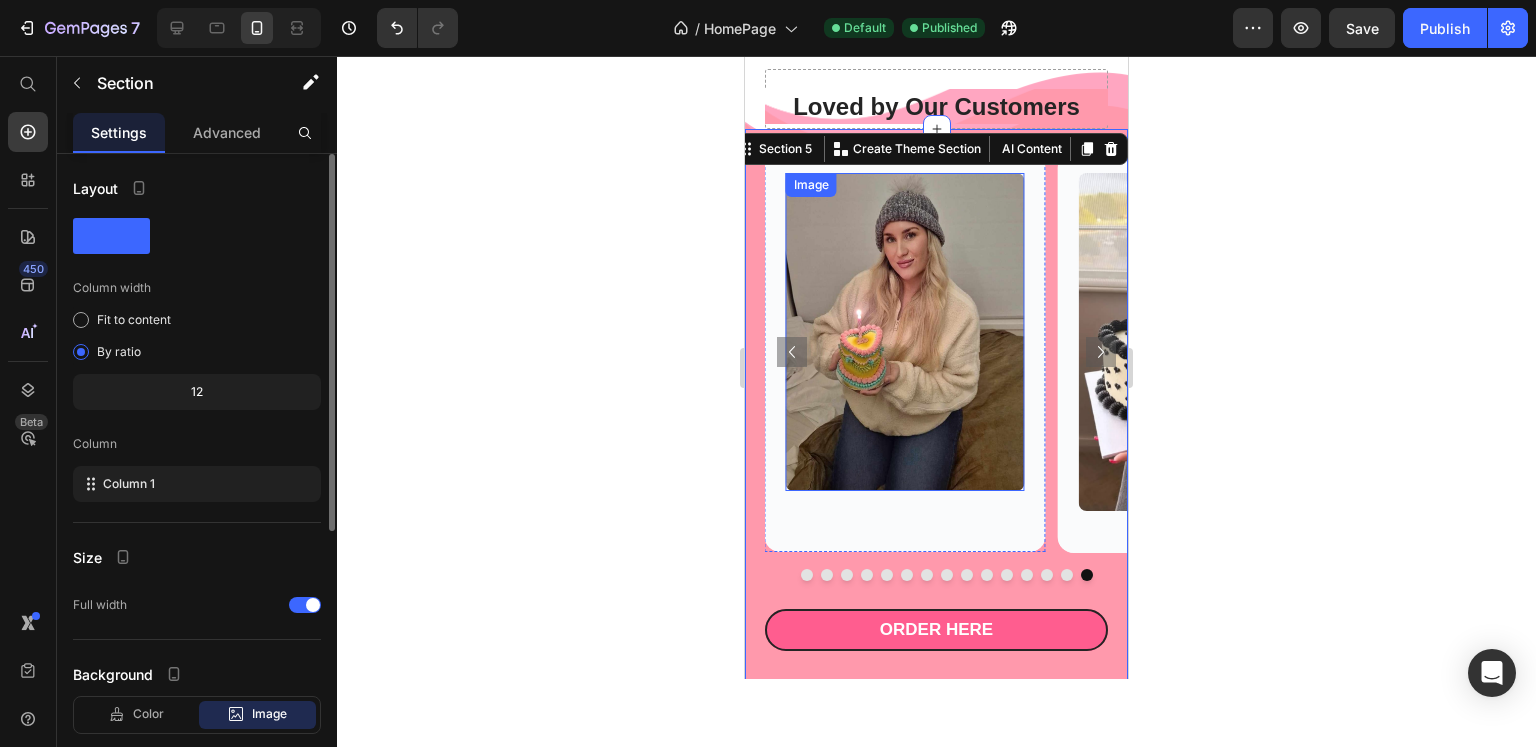 click at bounding box center [905, 332] 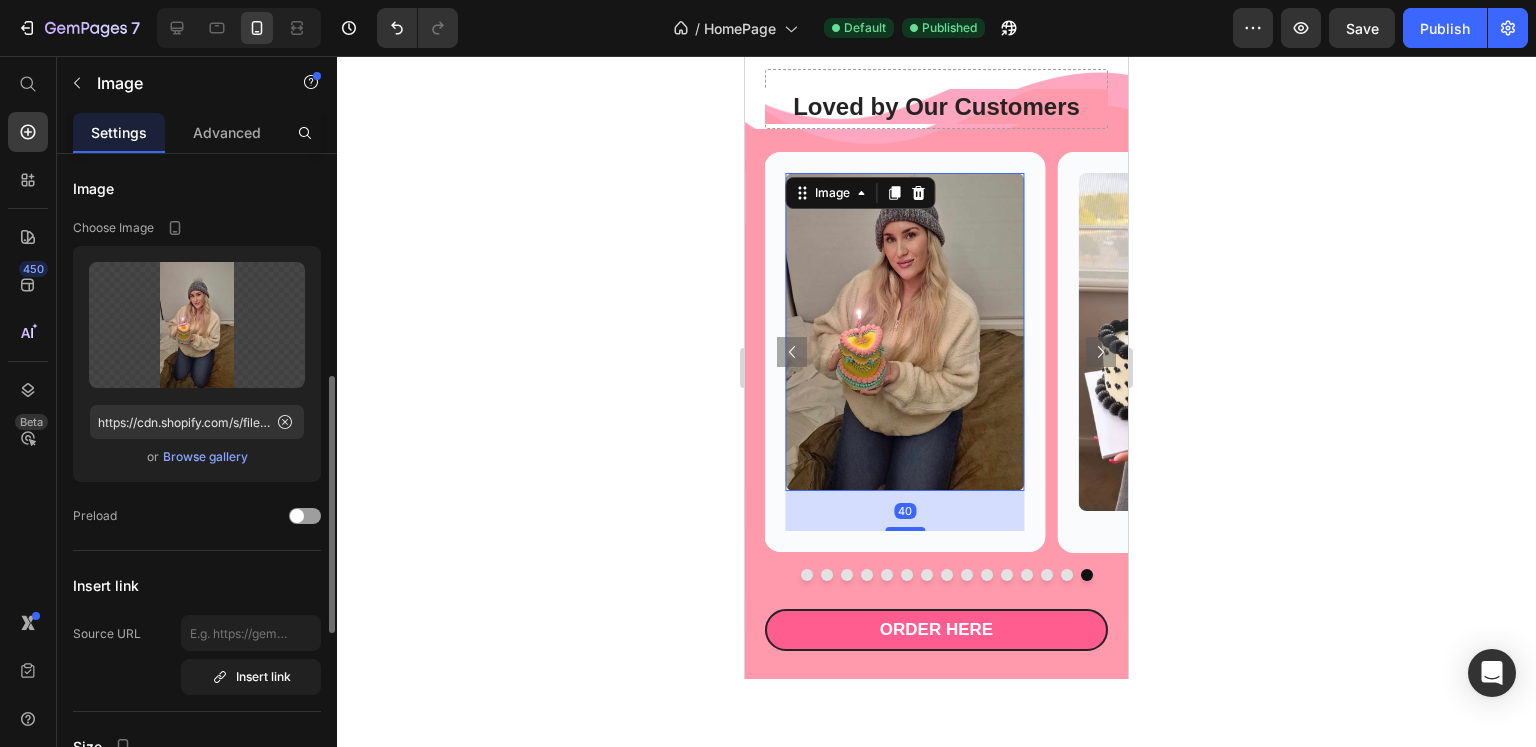 scroll, scrollTop: 190, scrollLeft: 0, axis: vertical 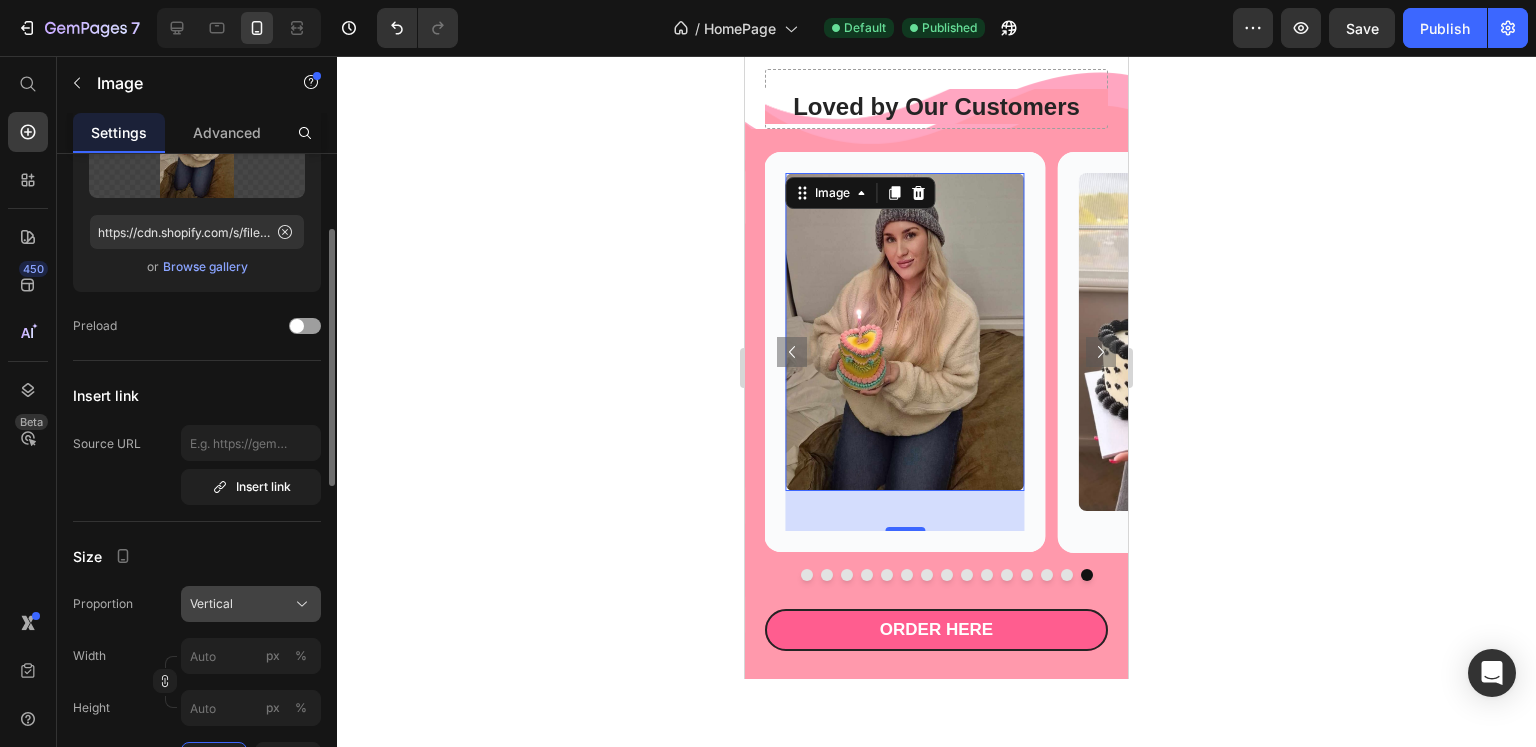 click on "Vertical" 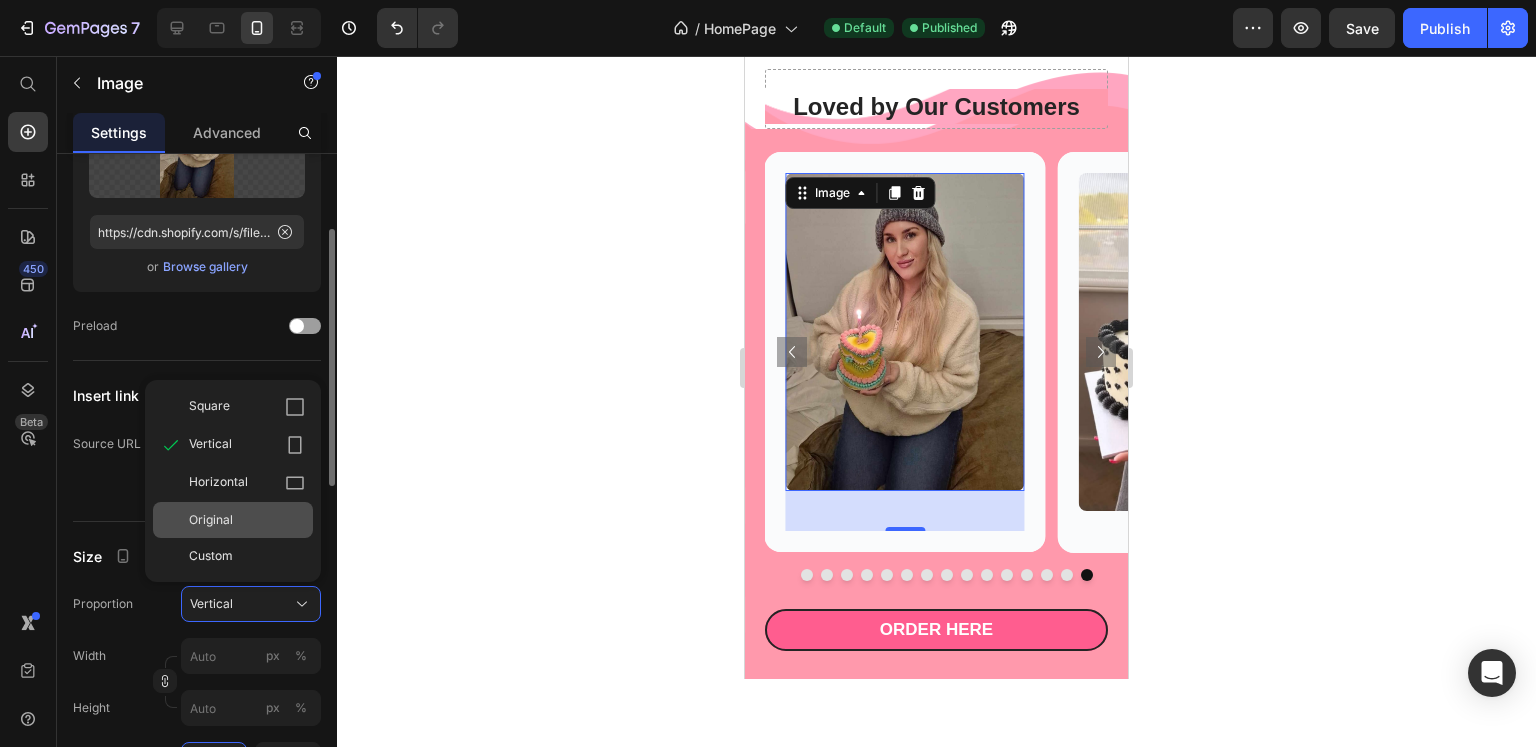 click on "Original" at bounding box center [247, 520] 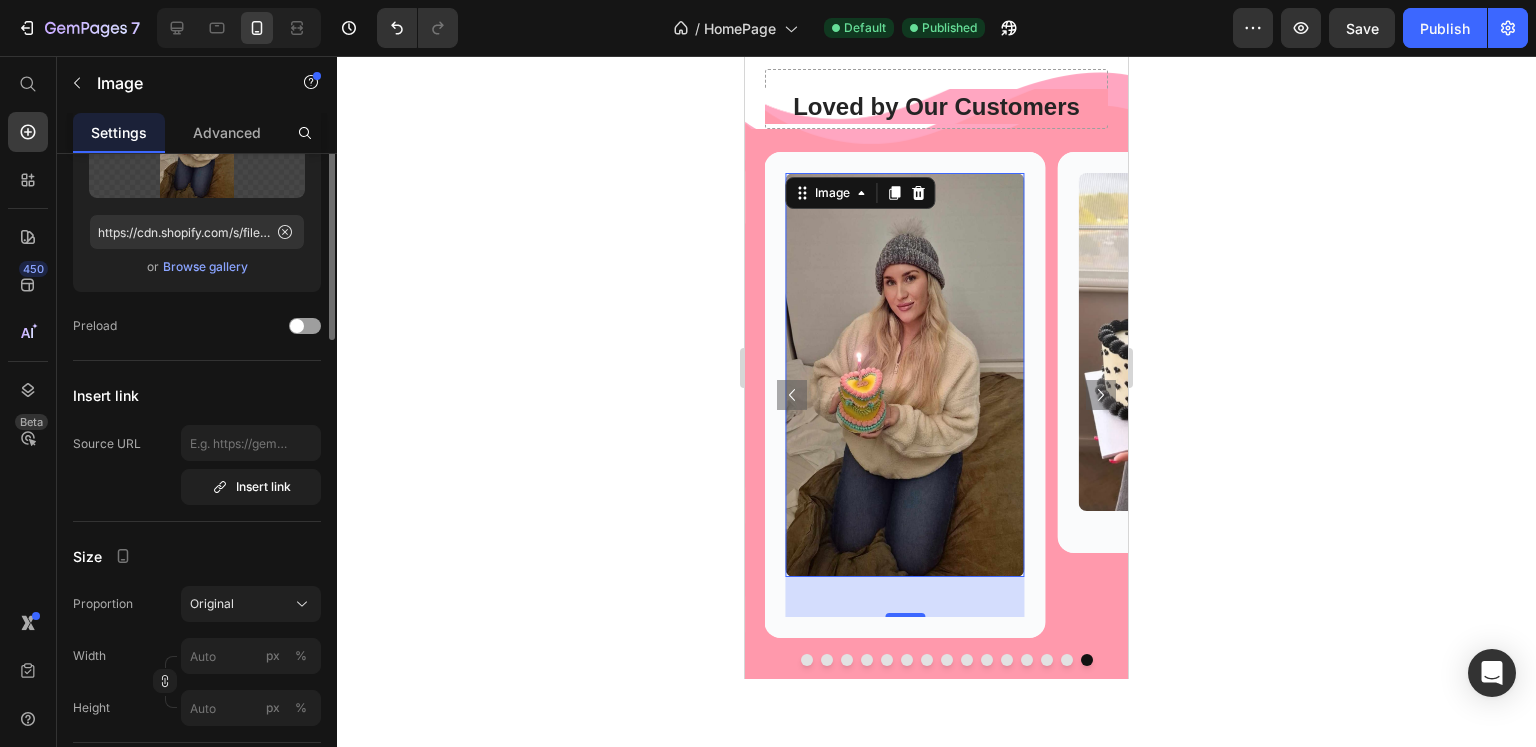 scroll, scrollTop: 72, scrollLeft: 0, axis: vertical 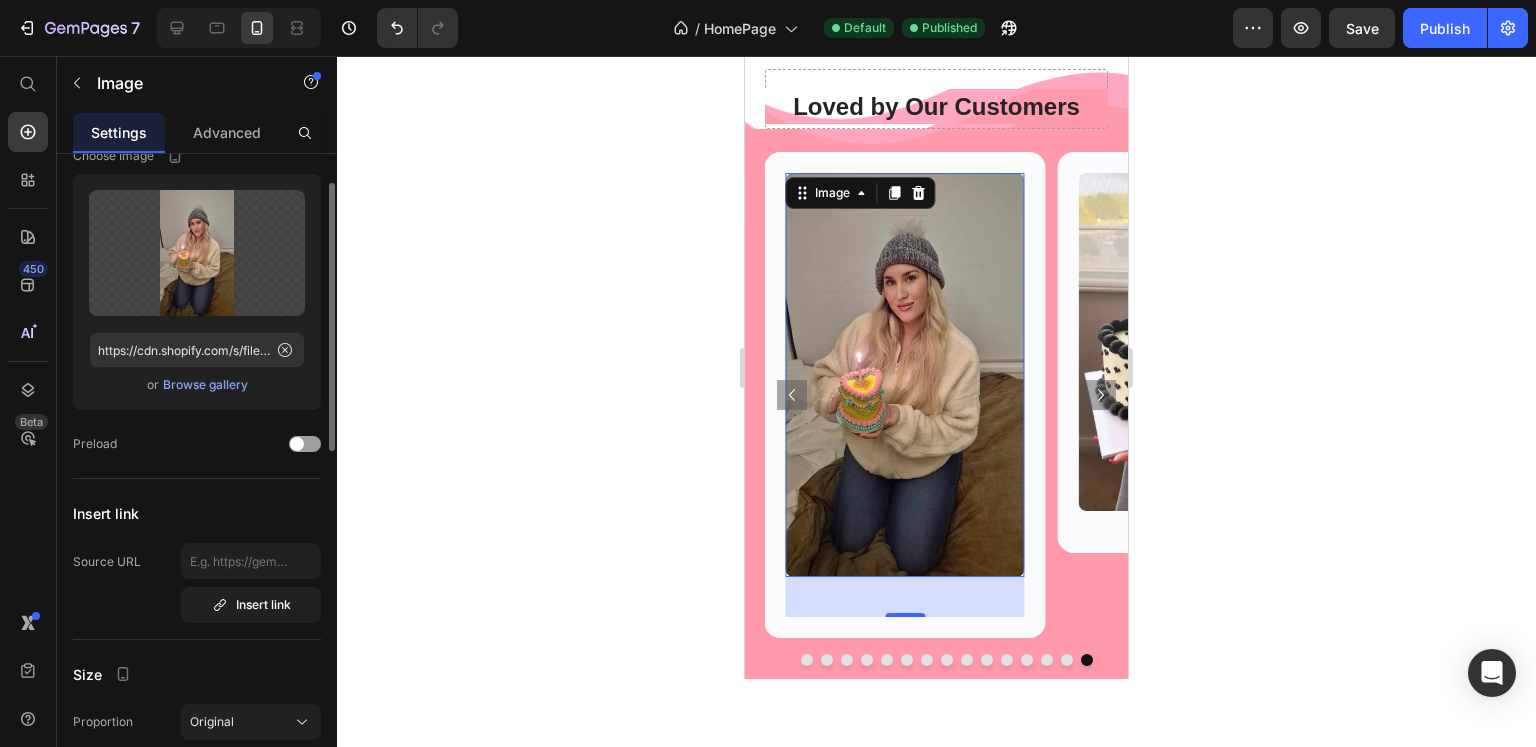 click on "Browse gallery" at bounding box center (205, 385) 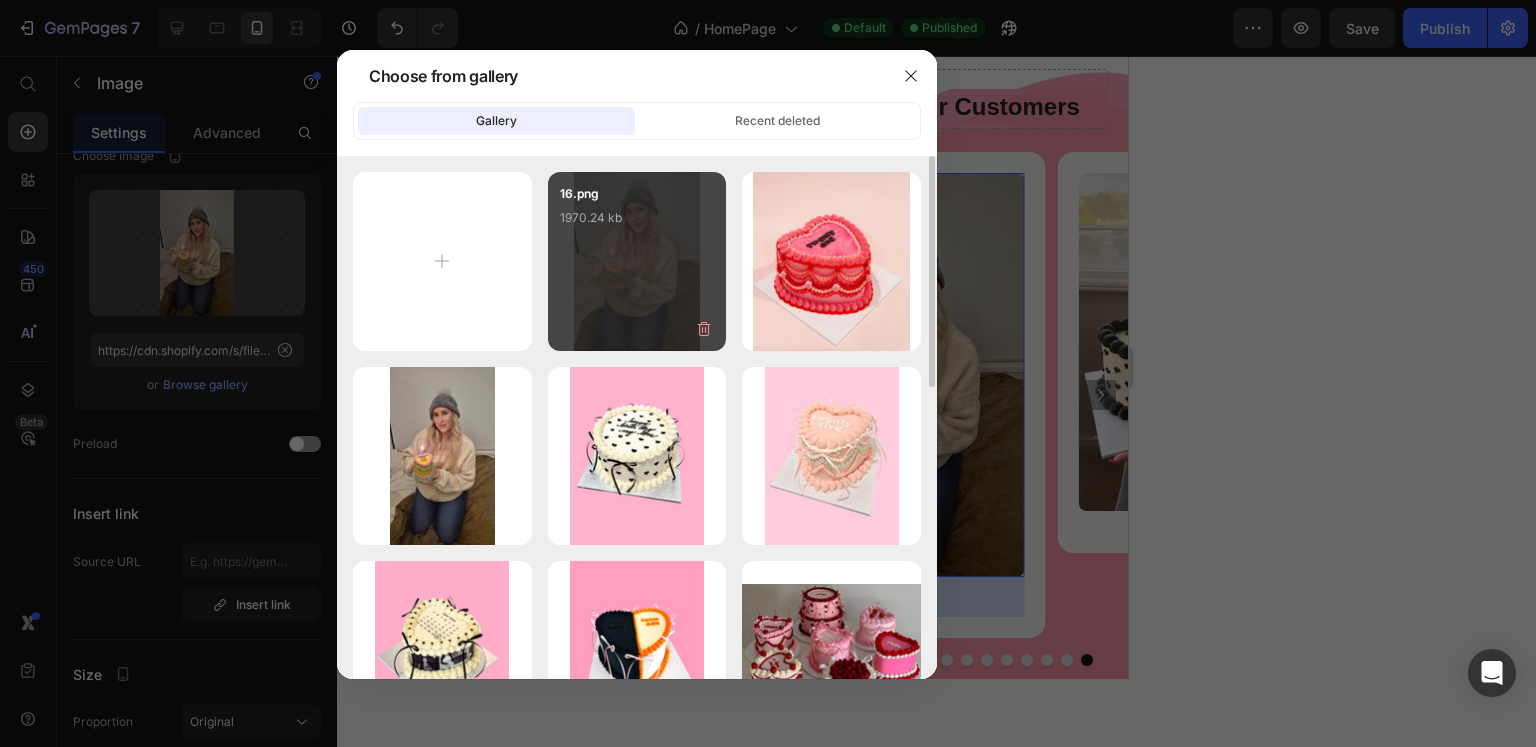 click on "16.png 1970.24 kb" at bounding box center [637, 224] 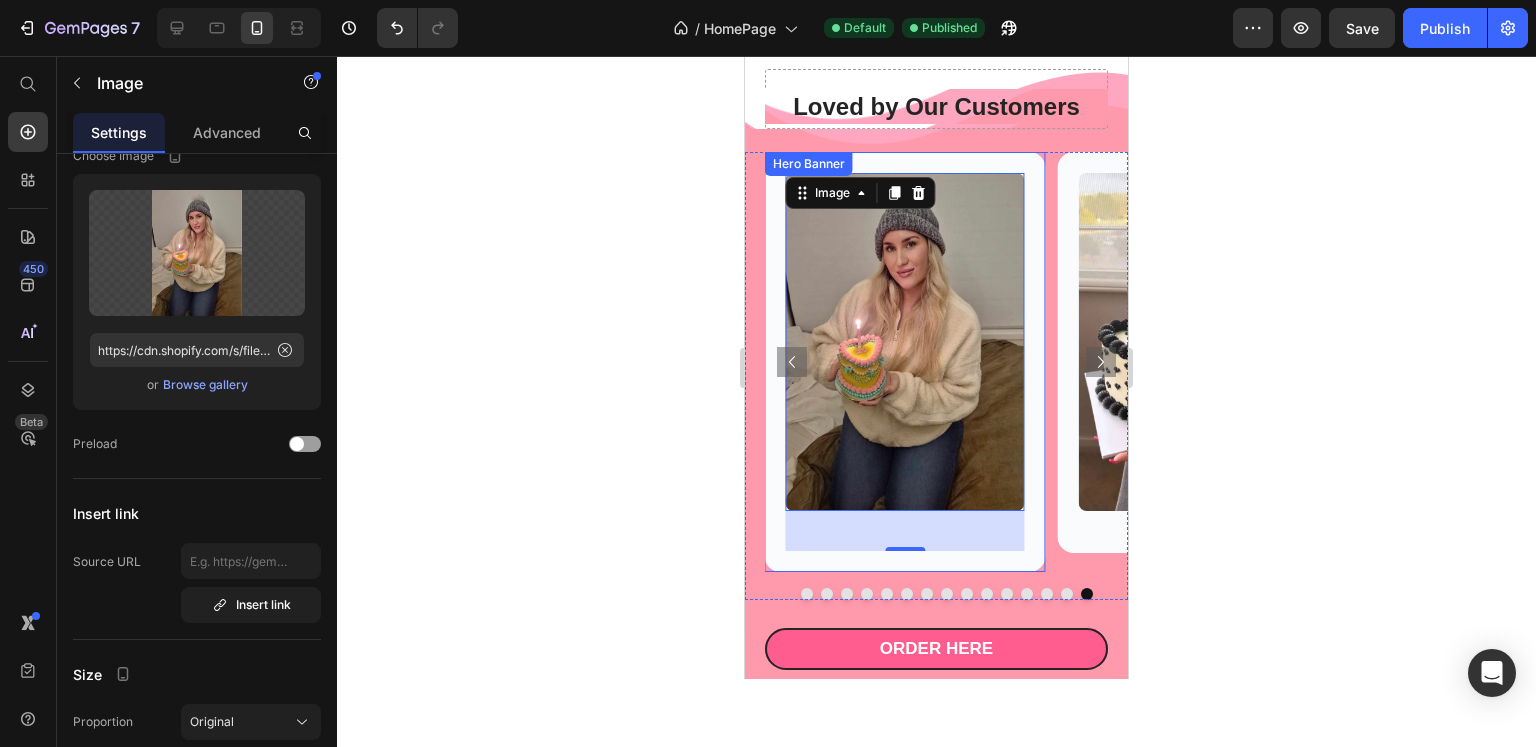 click 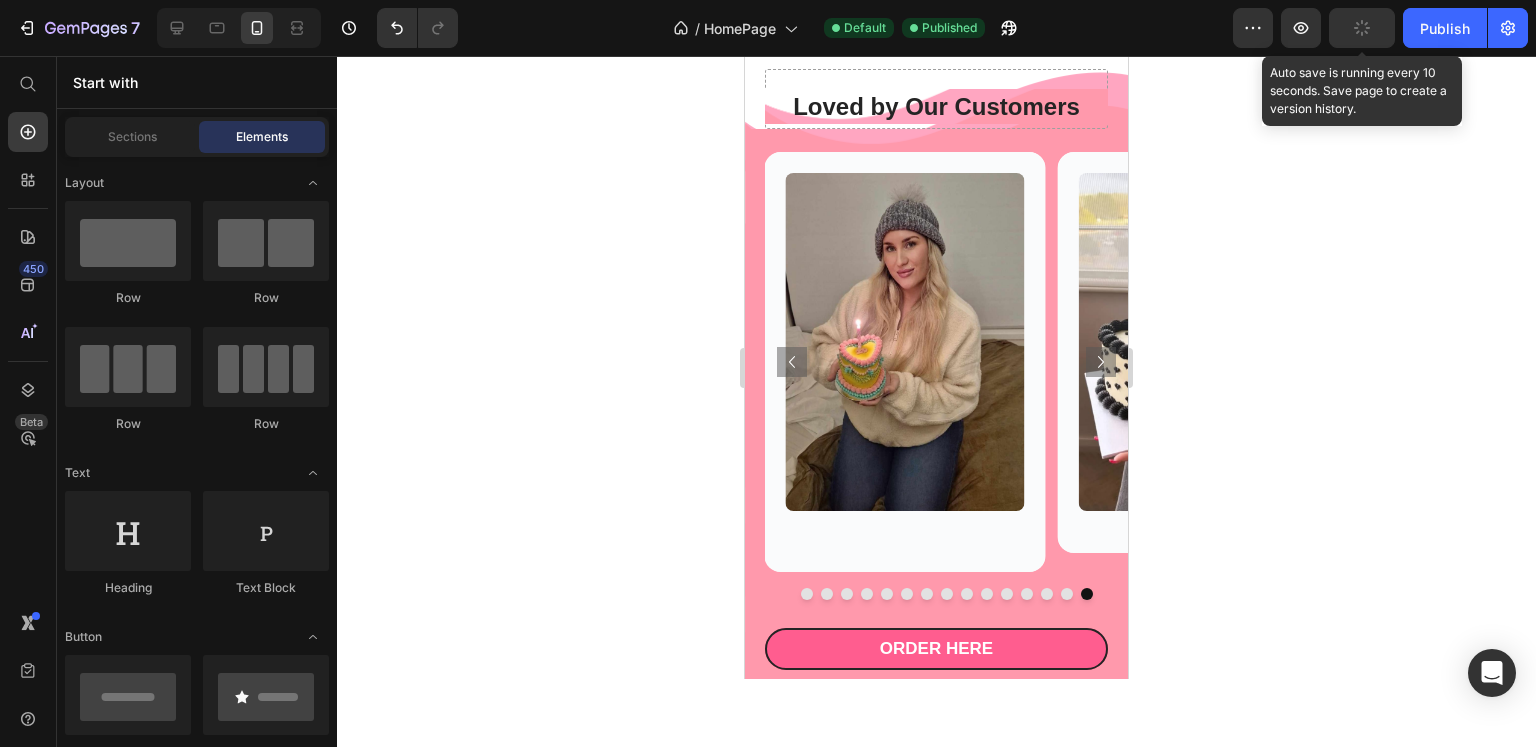 click 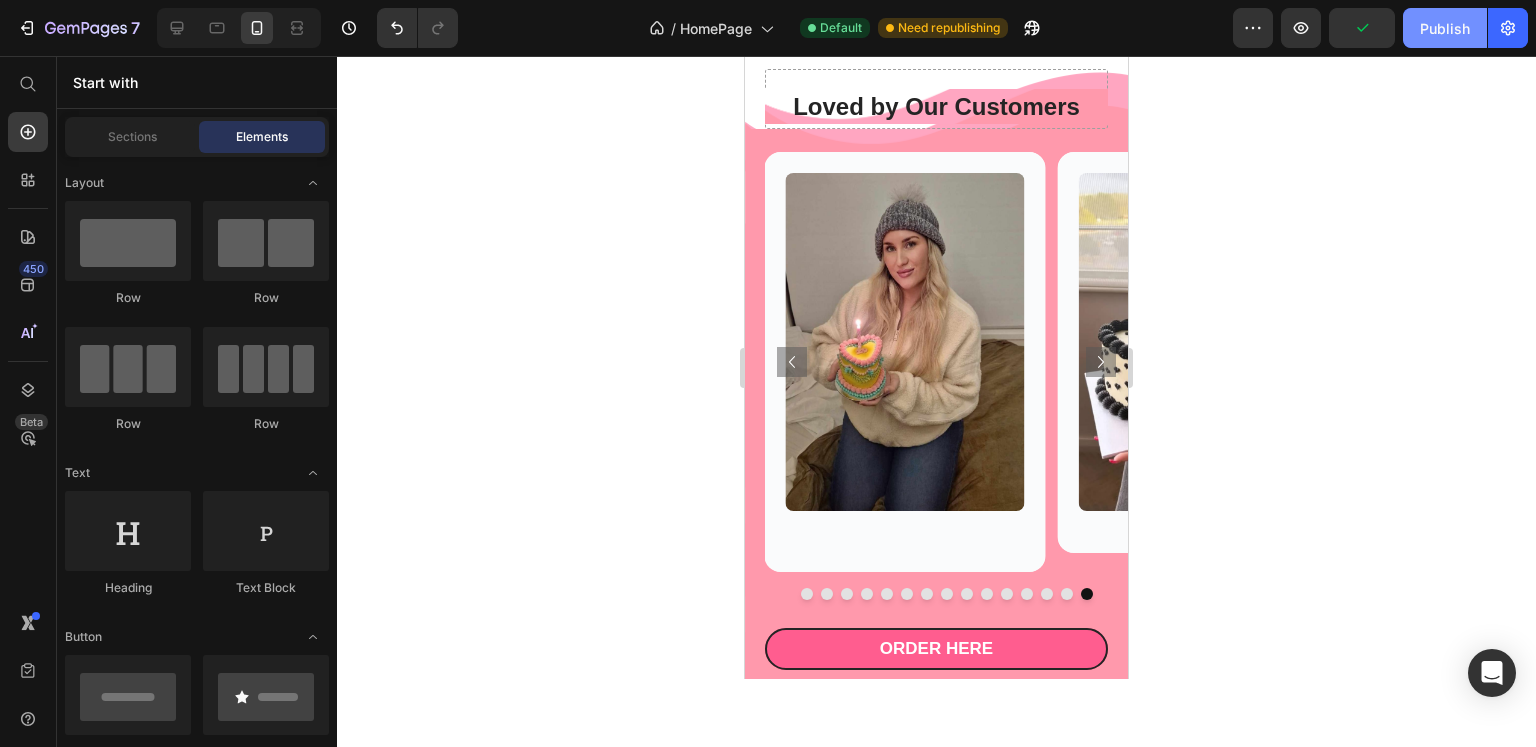 click on "Publish" 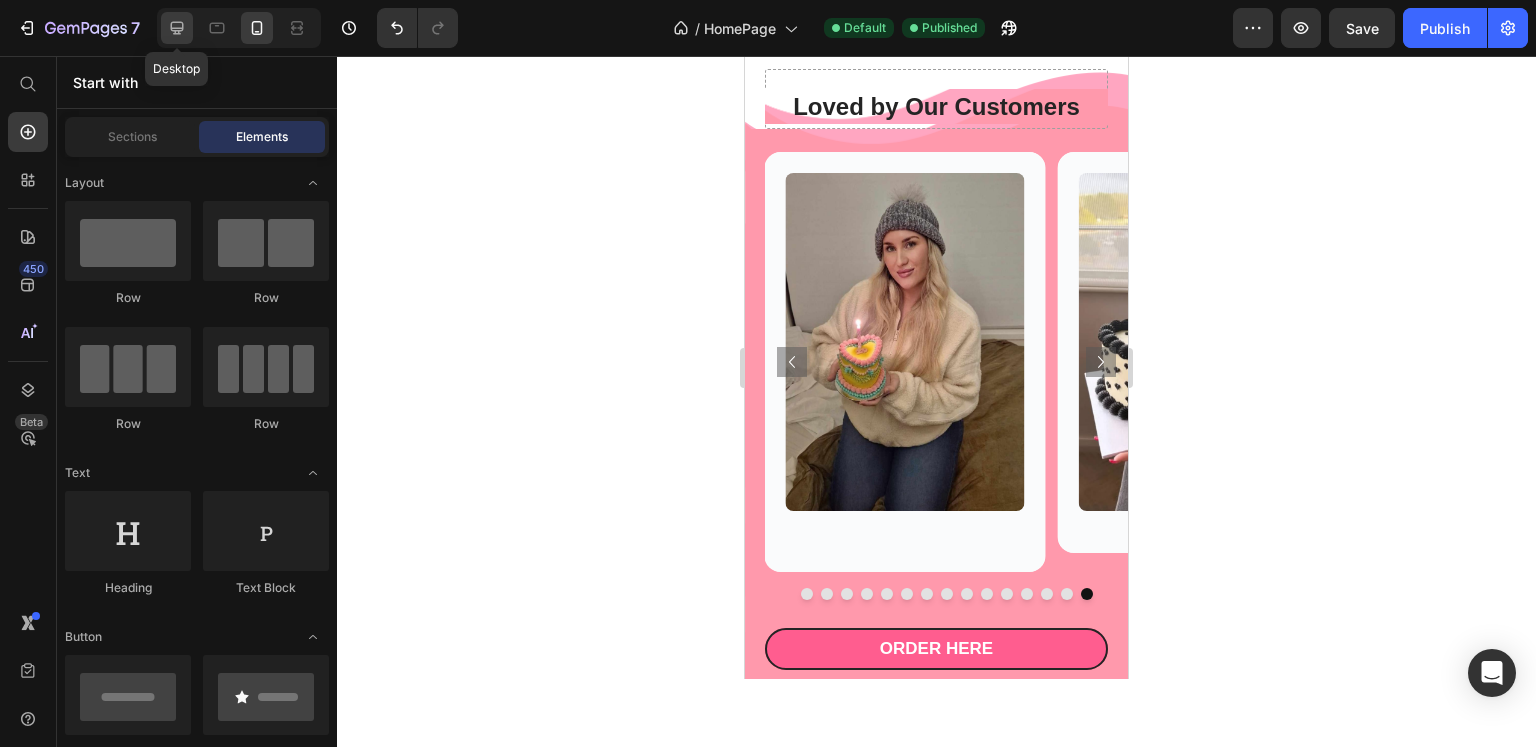click 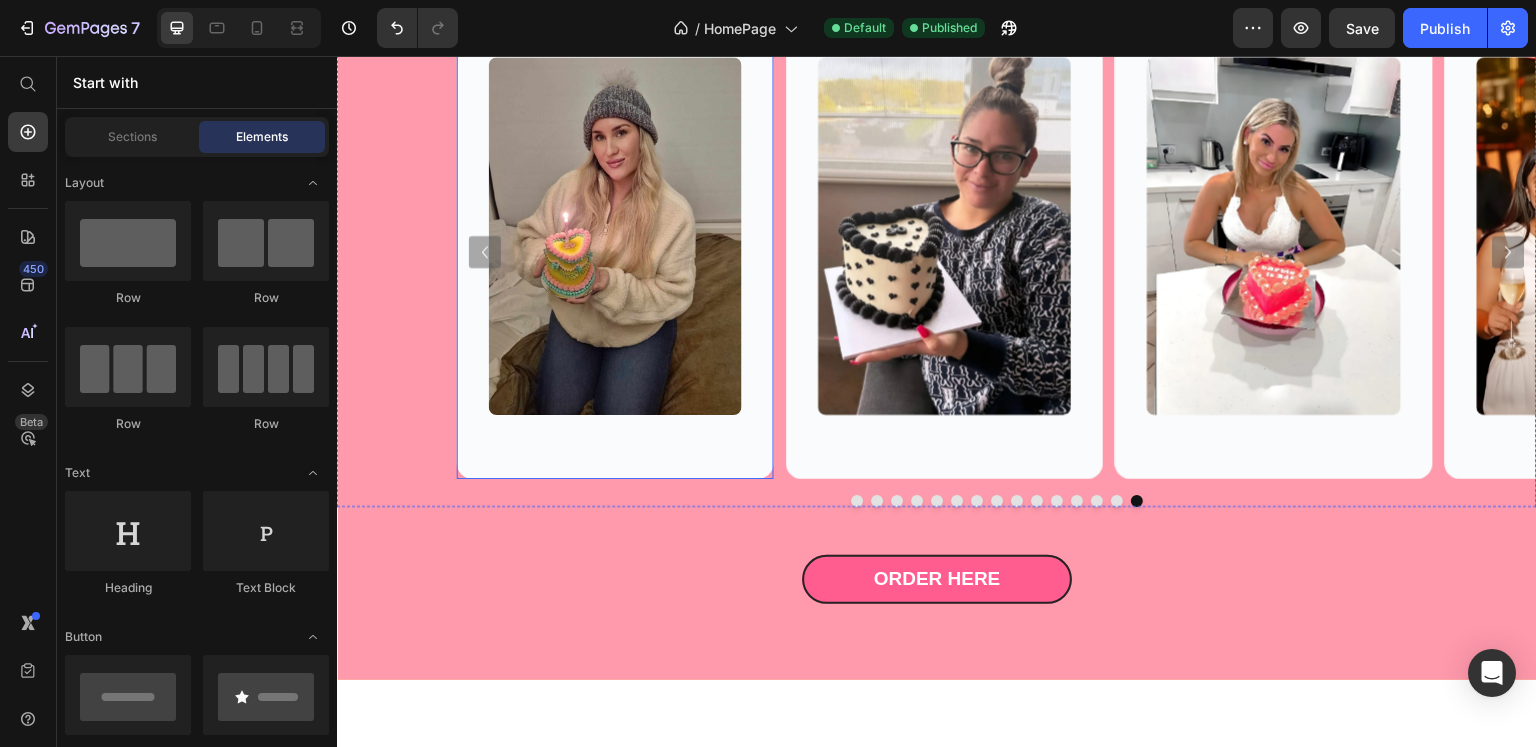 scroll, scrollTop: 4274, scrollLeft: 0, axis: vertical 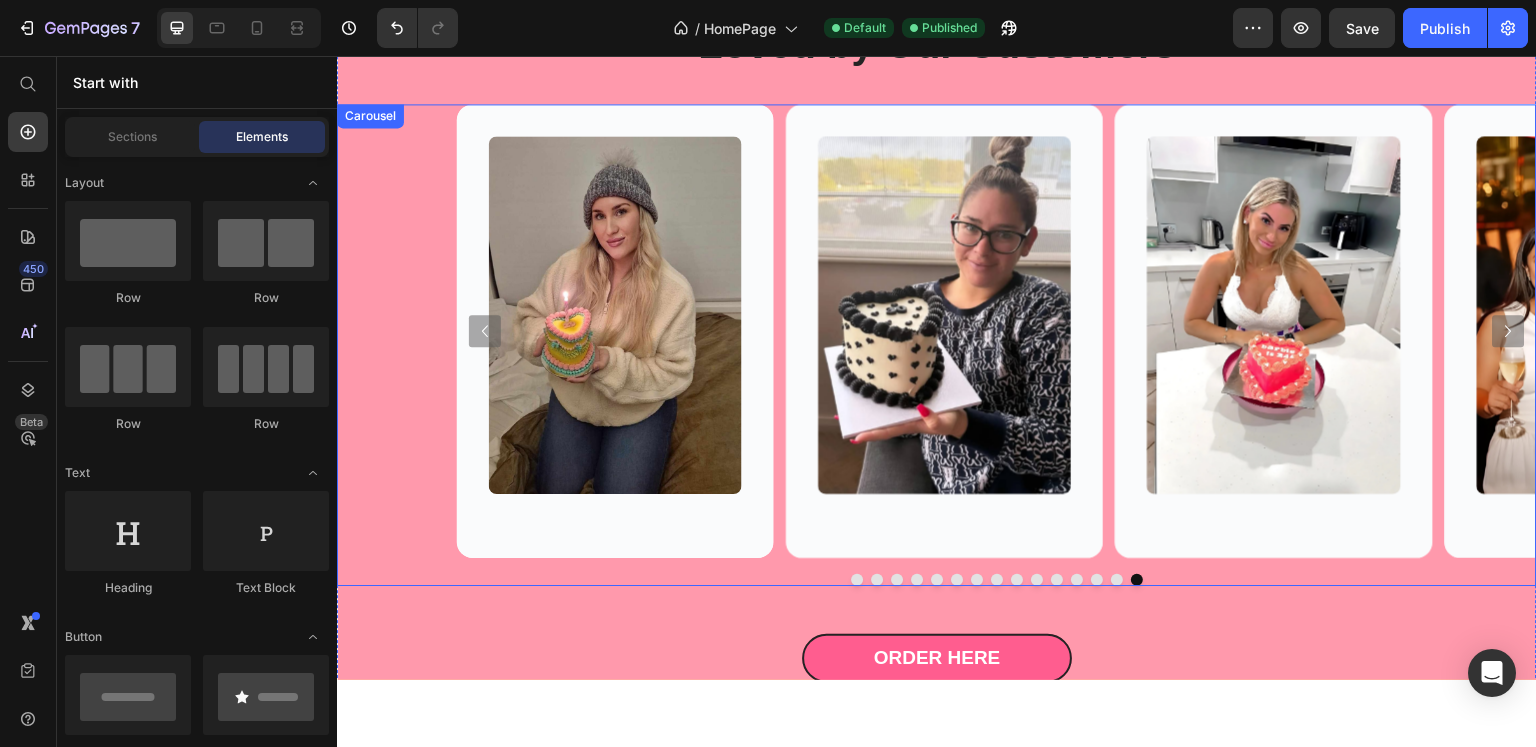 click on "Image Hero Banner Image Hero Banner Image Hero Banner Image Hero Banner Image Hero Banner Image Hero Banner Image Hero Banner Image Hero Banner Image Hero Banner Image Hero Banner Image Hero Banner Image Hero Banner Image Hero Banner Image Hero Banner Image Hero Banner
Carousel" at bounding box center [937, 344] 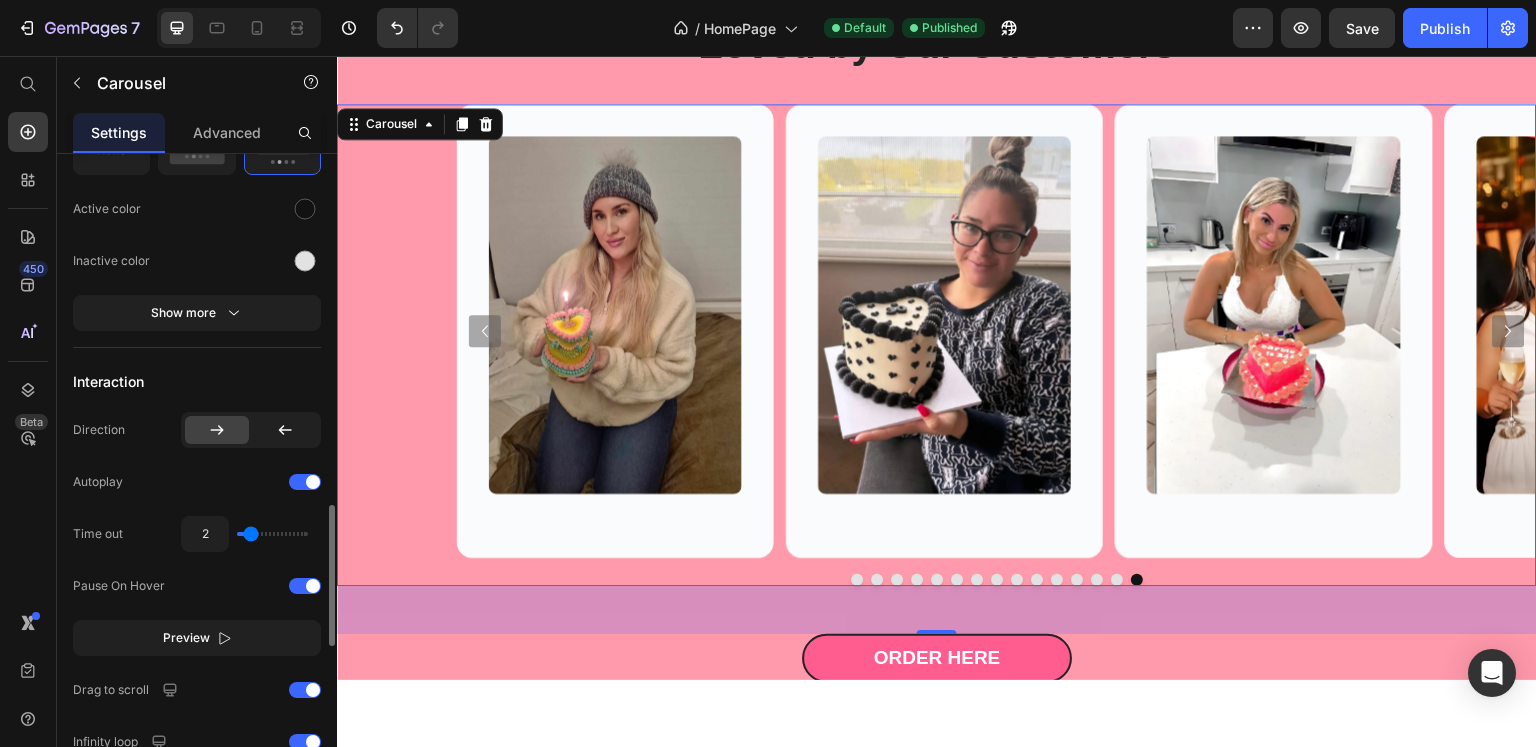 scroll, scrollTop: 1590, scrollLeft: 0, axis: vertical 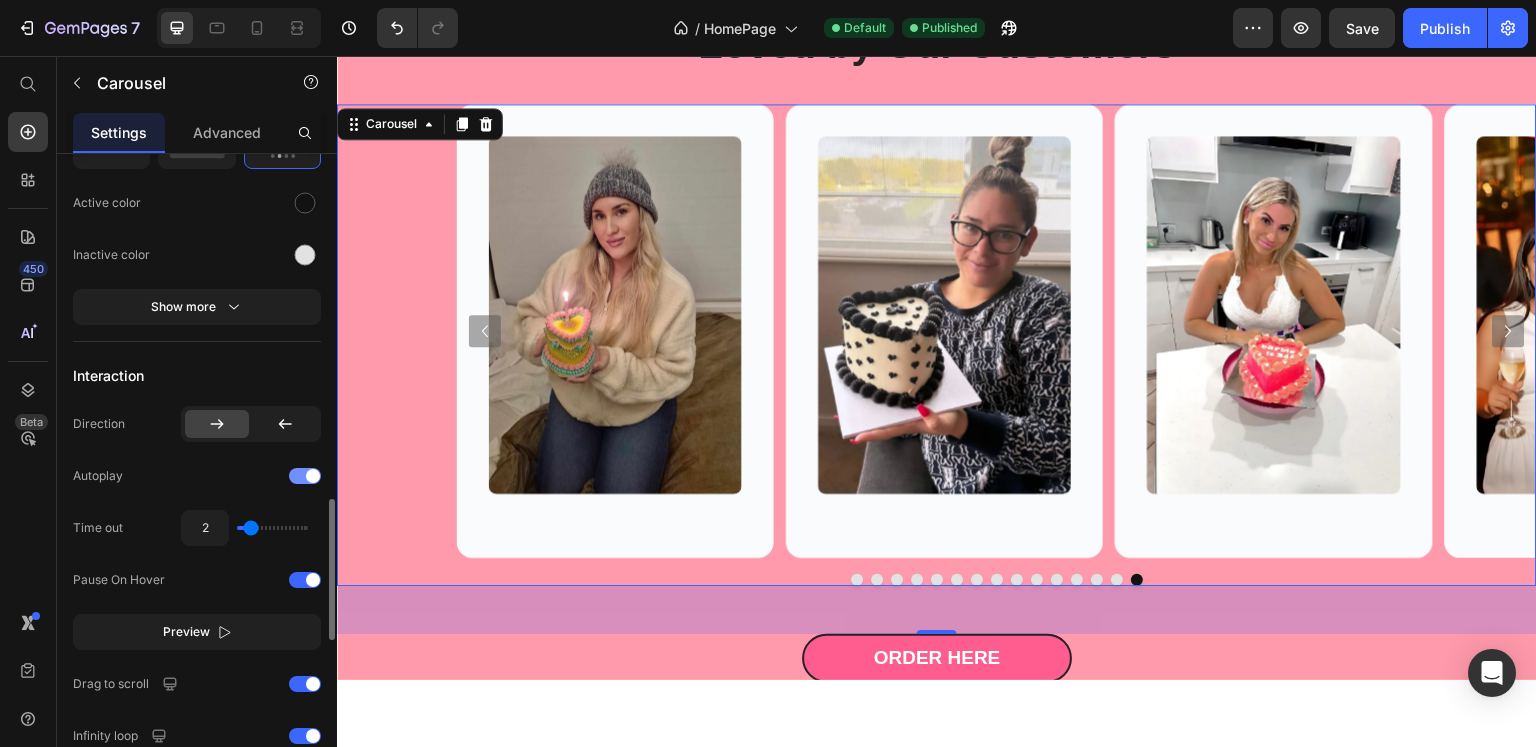 click at bounding box center (313, 476) 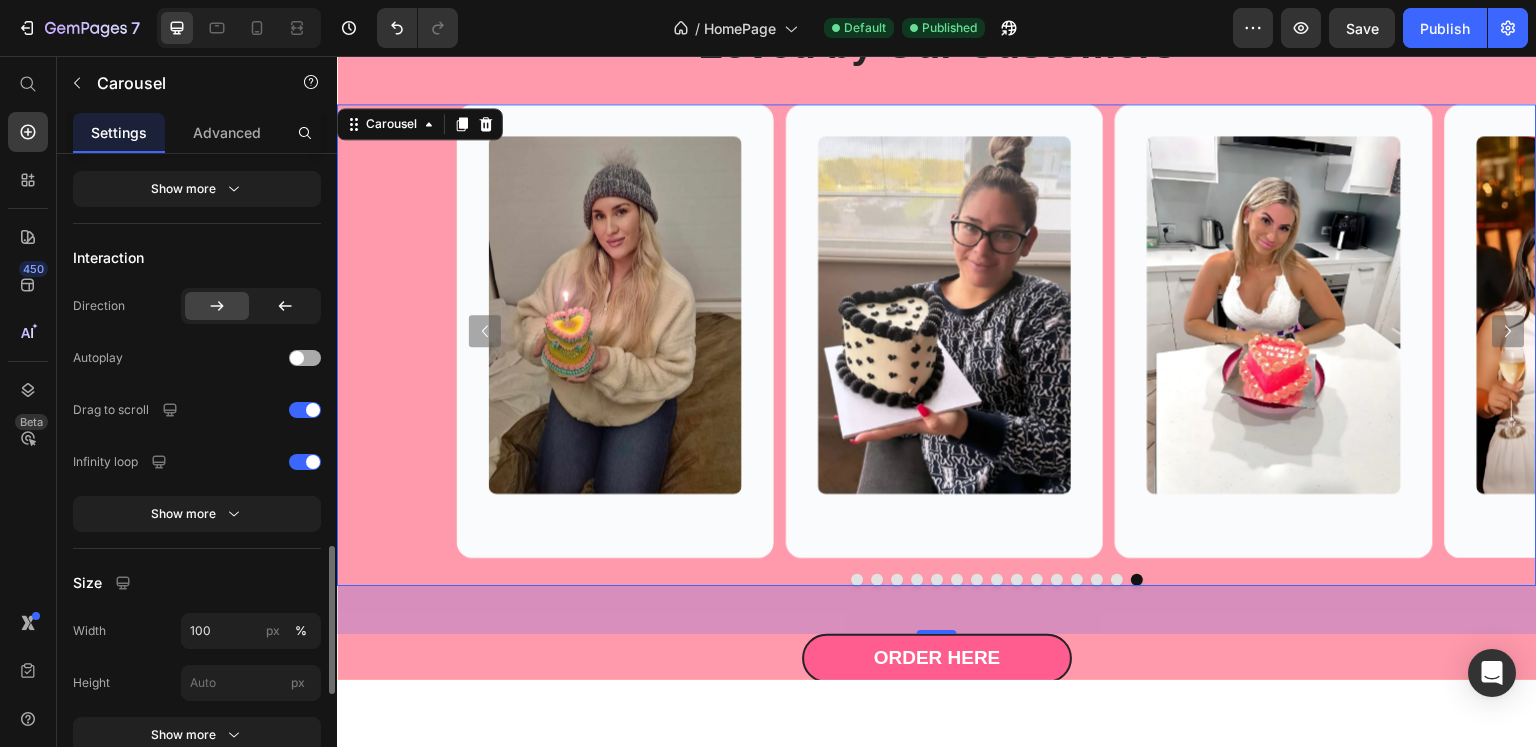 scroll, scrollTop: 1709, scrollLeft: 0, axis: vertical 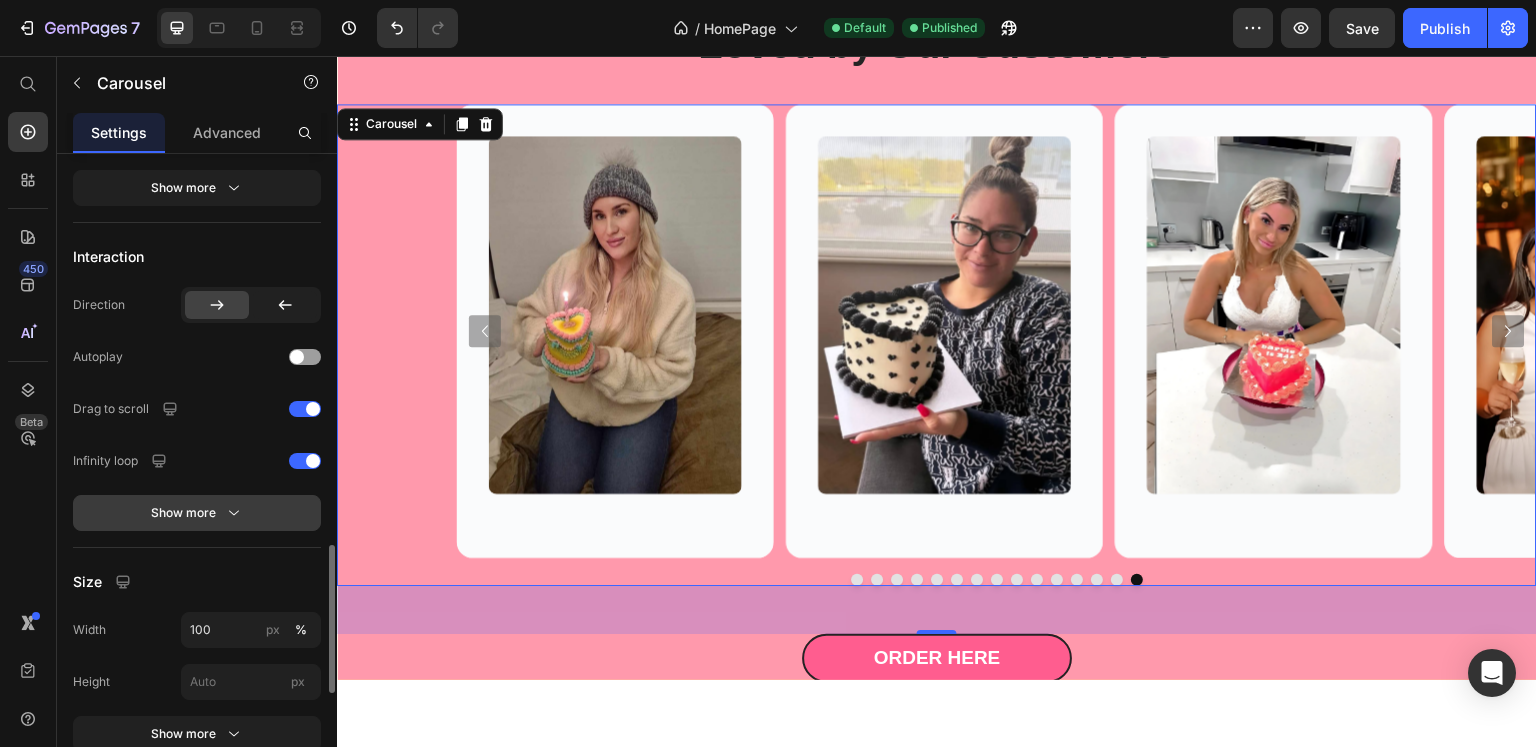 click 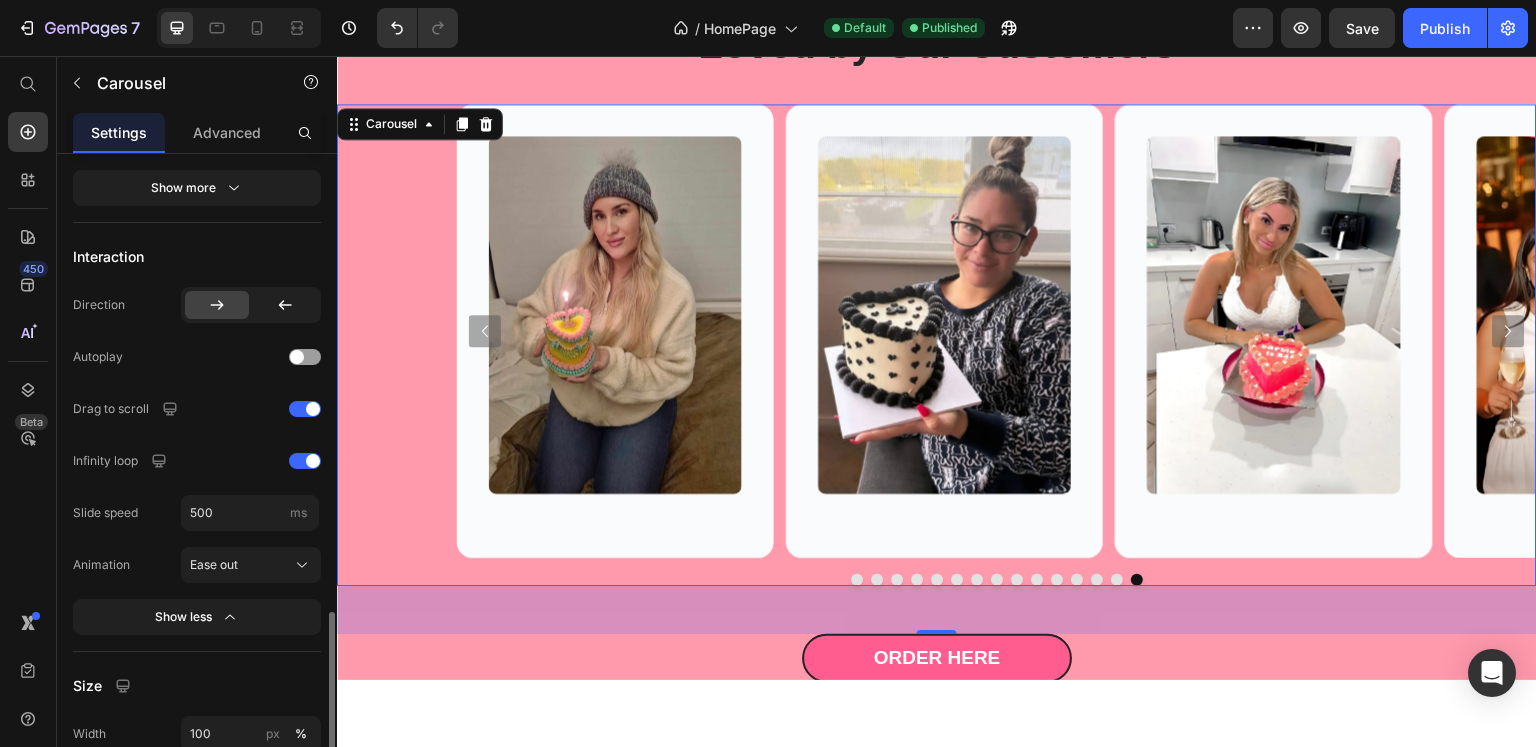 scroll, scrollTop: 1864, scrollLeft: 0, axis: vertical 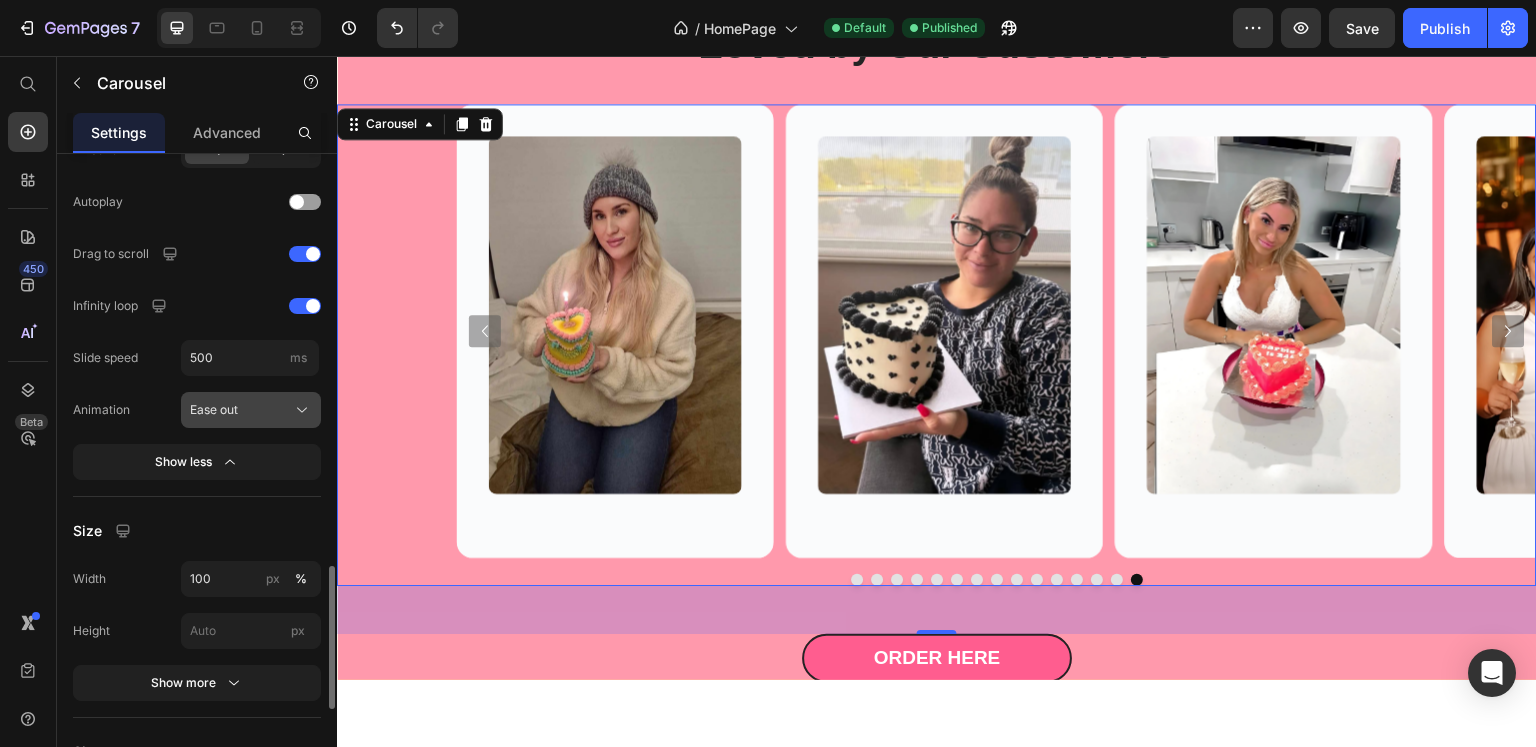 click 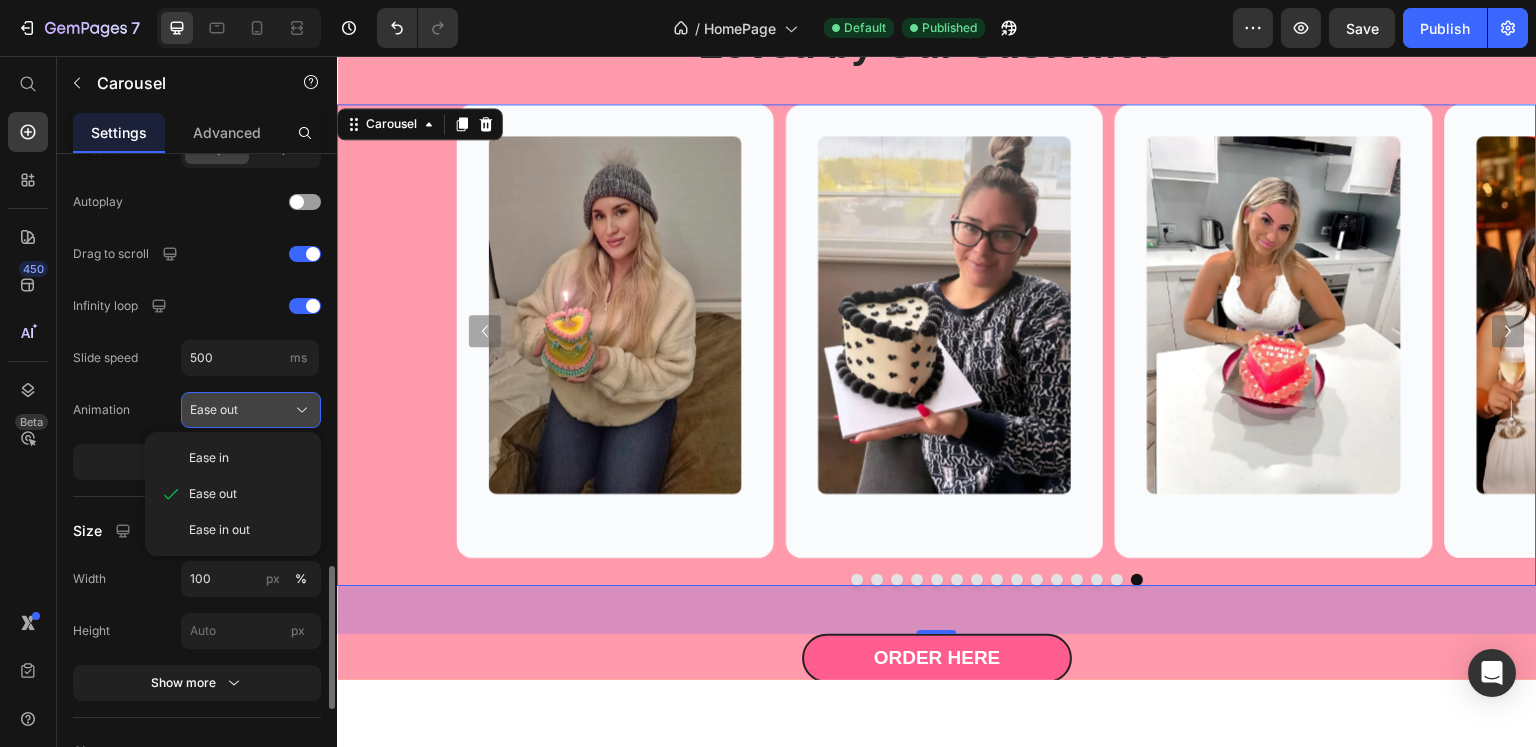click 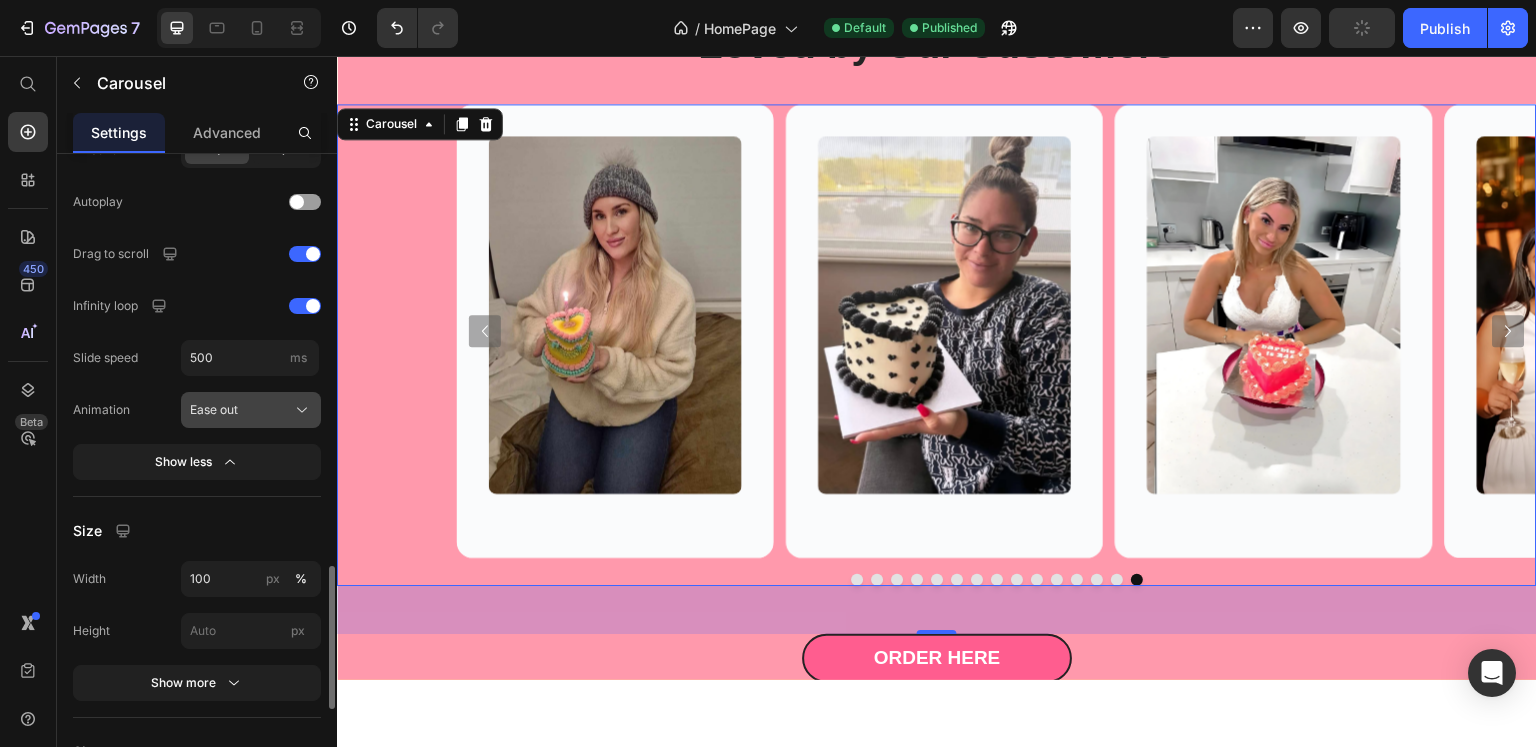 click 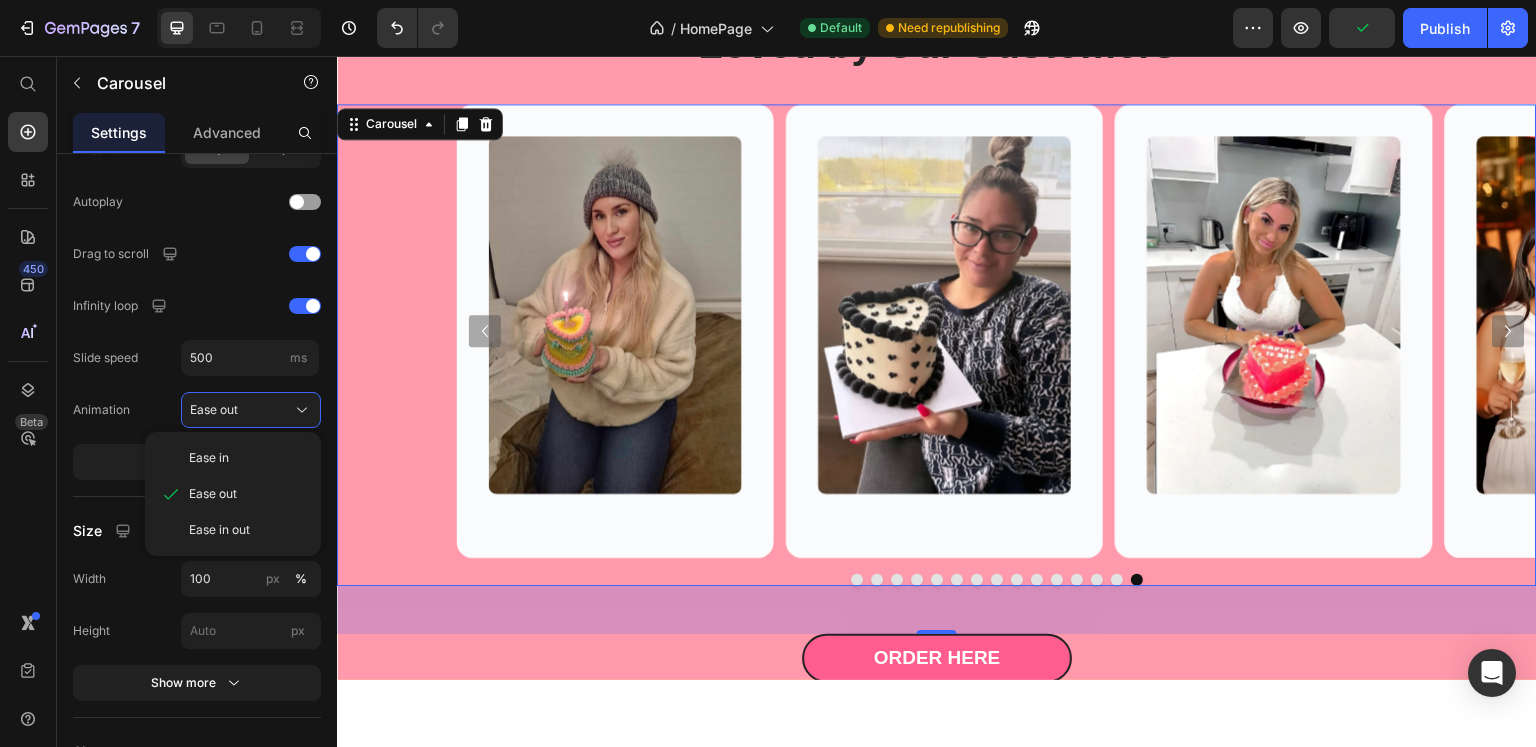 click at bounding box center [857, 579] 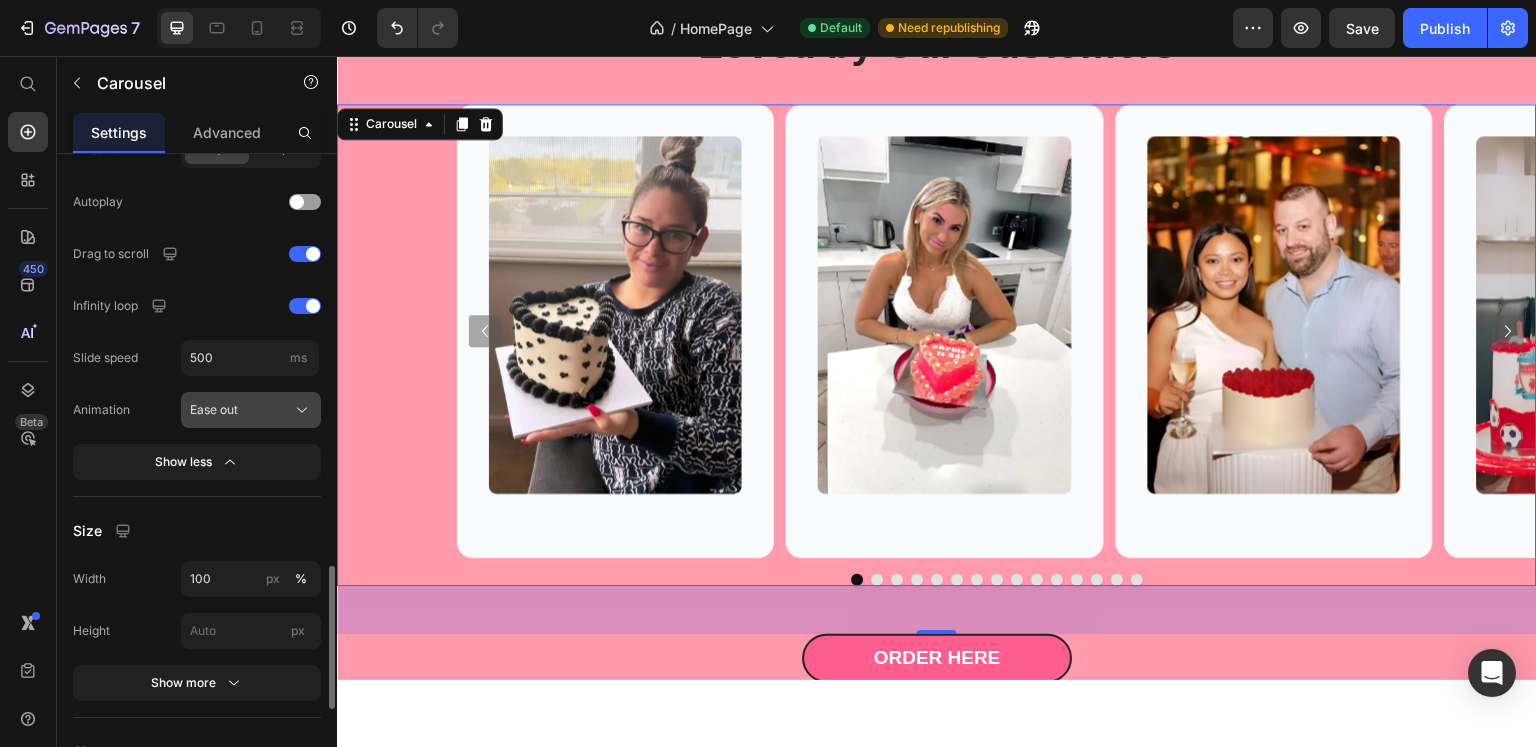 click 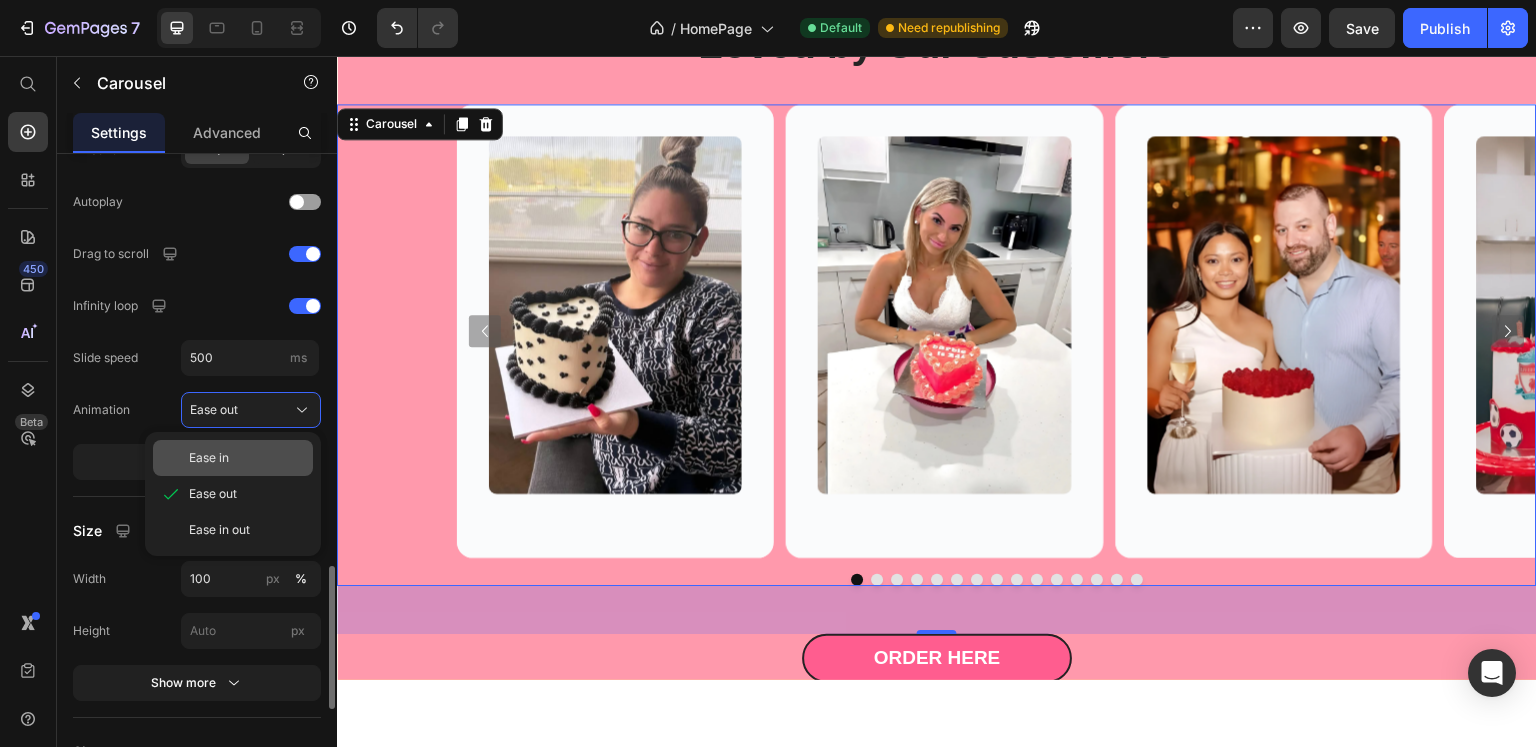 click on "Ease in" at bounding box center [247, 458] 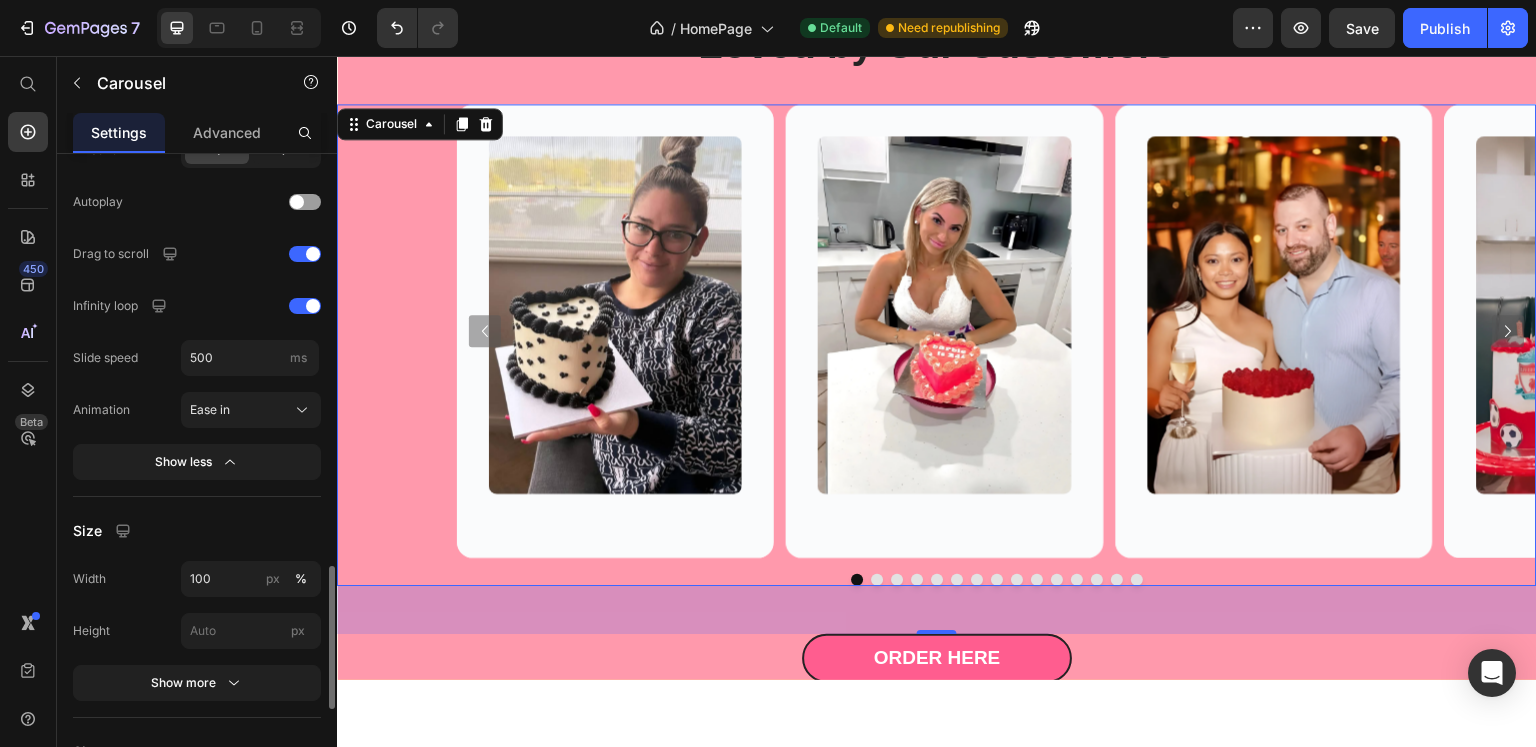 click at bounding box center [877, 579] 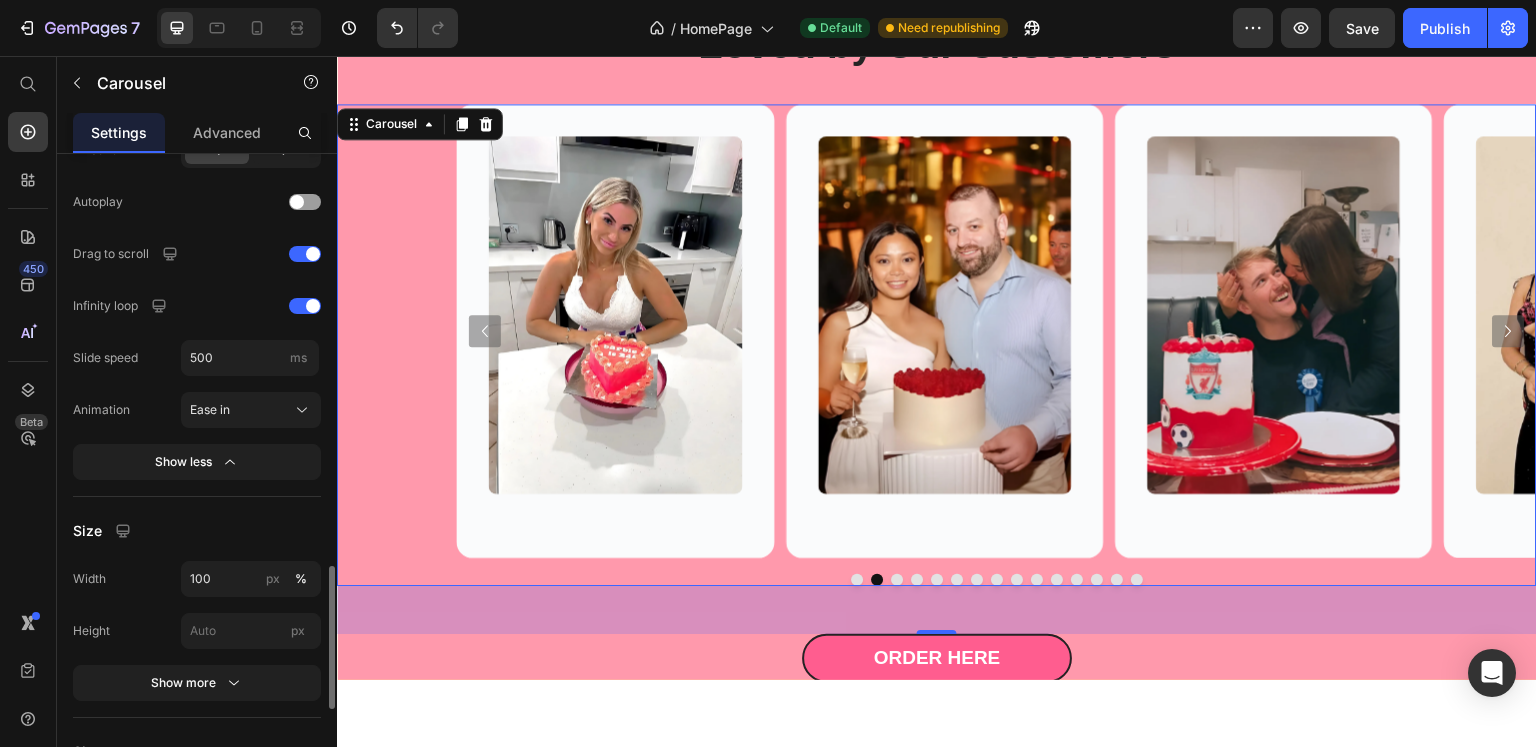 click at bounding box center [857, 579] 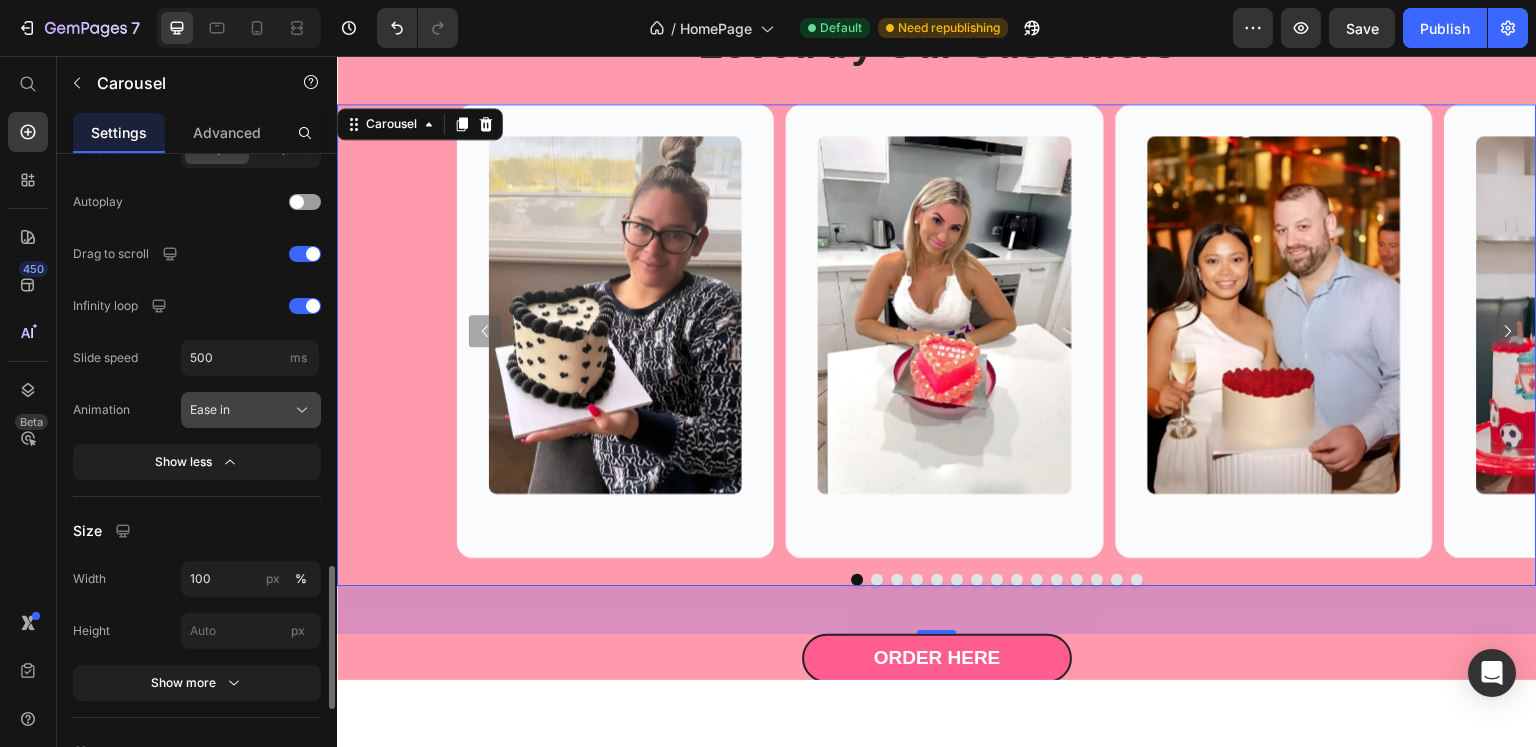 click on "Ease in" 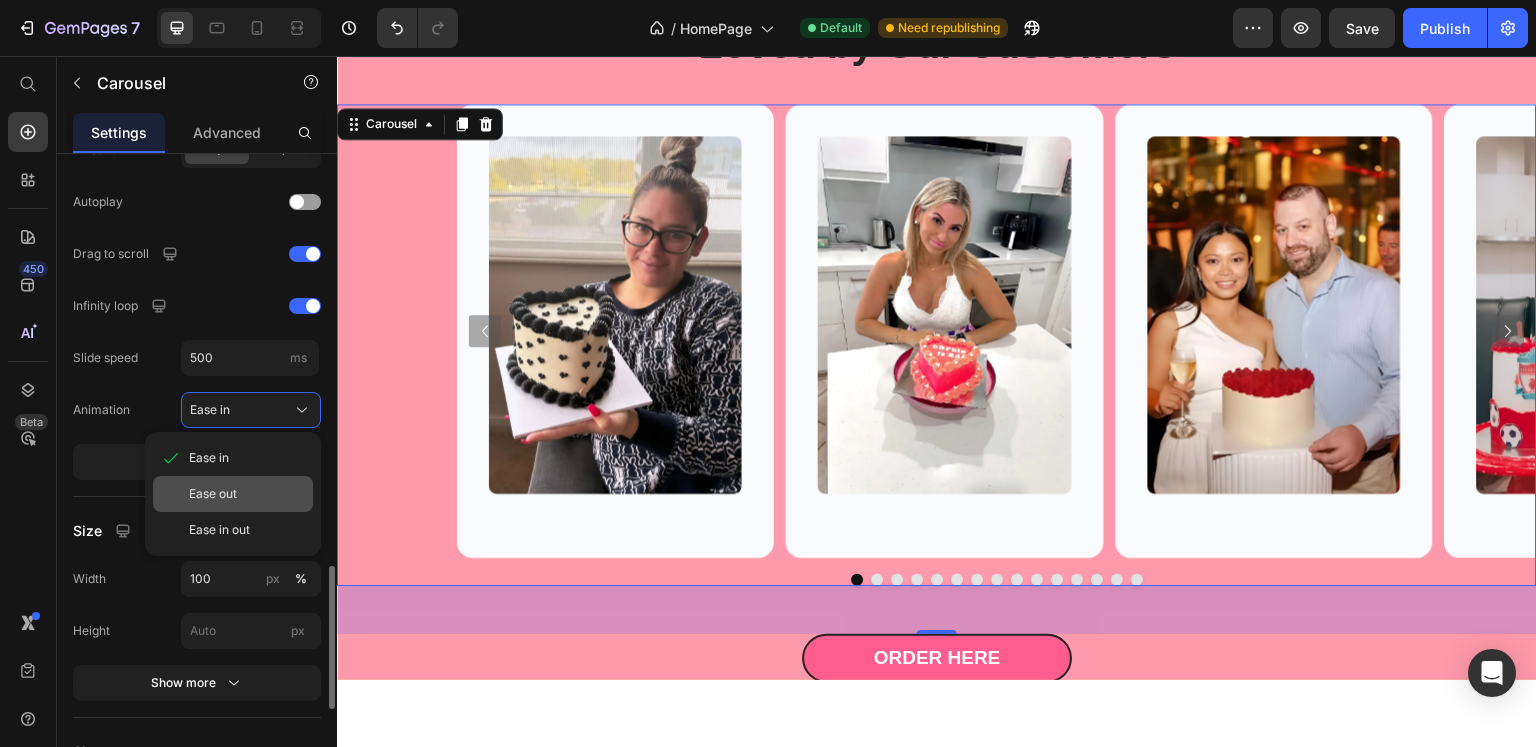 click on "Ease out" at bounding box center [247, 494] 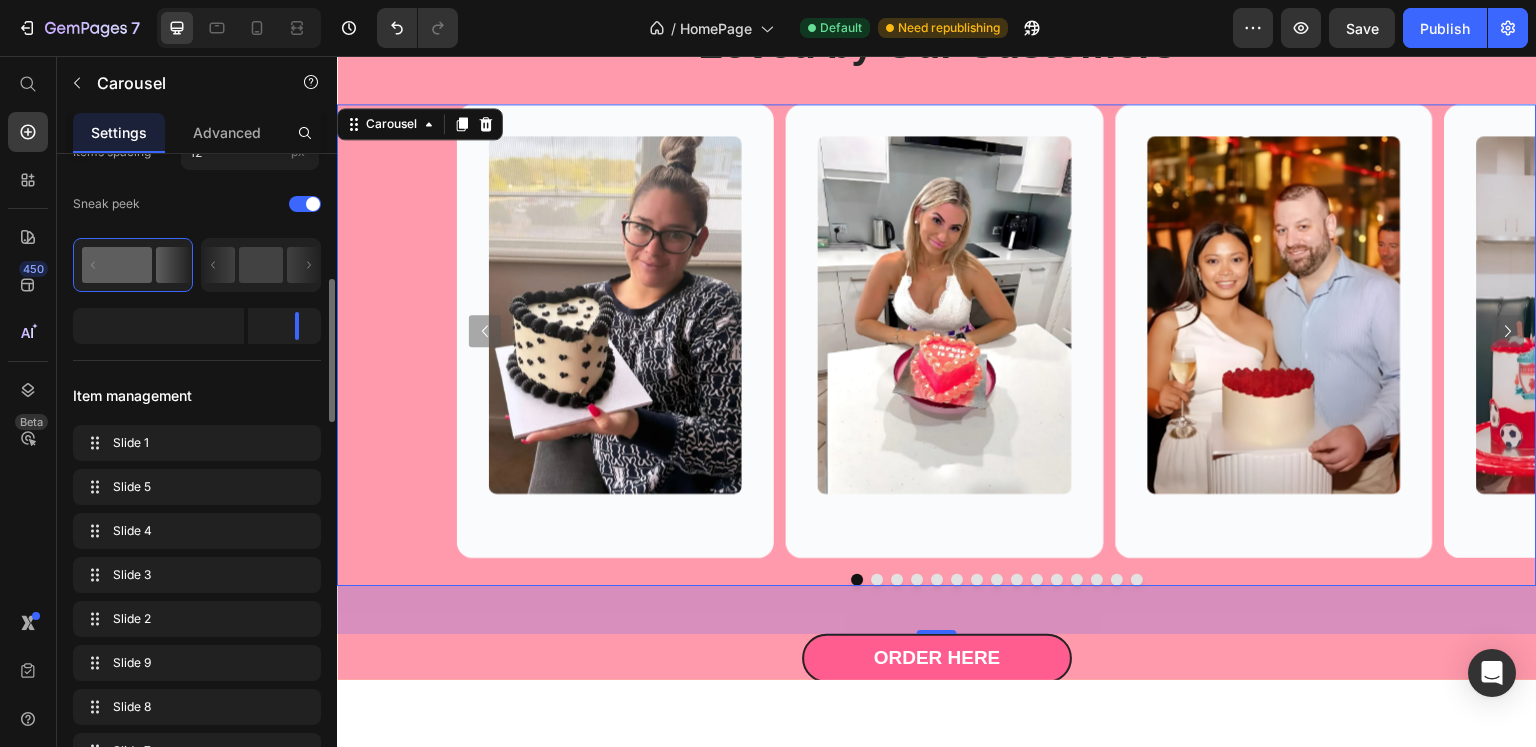 scroll, scrollTop: 285, scrollLeft: 0, axis: vertical 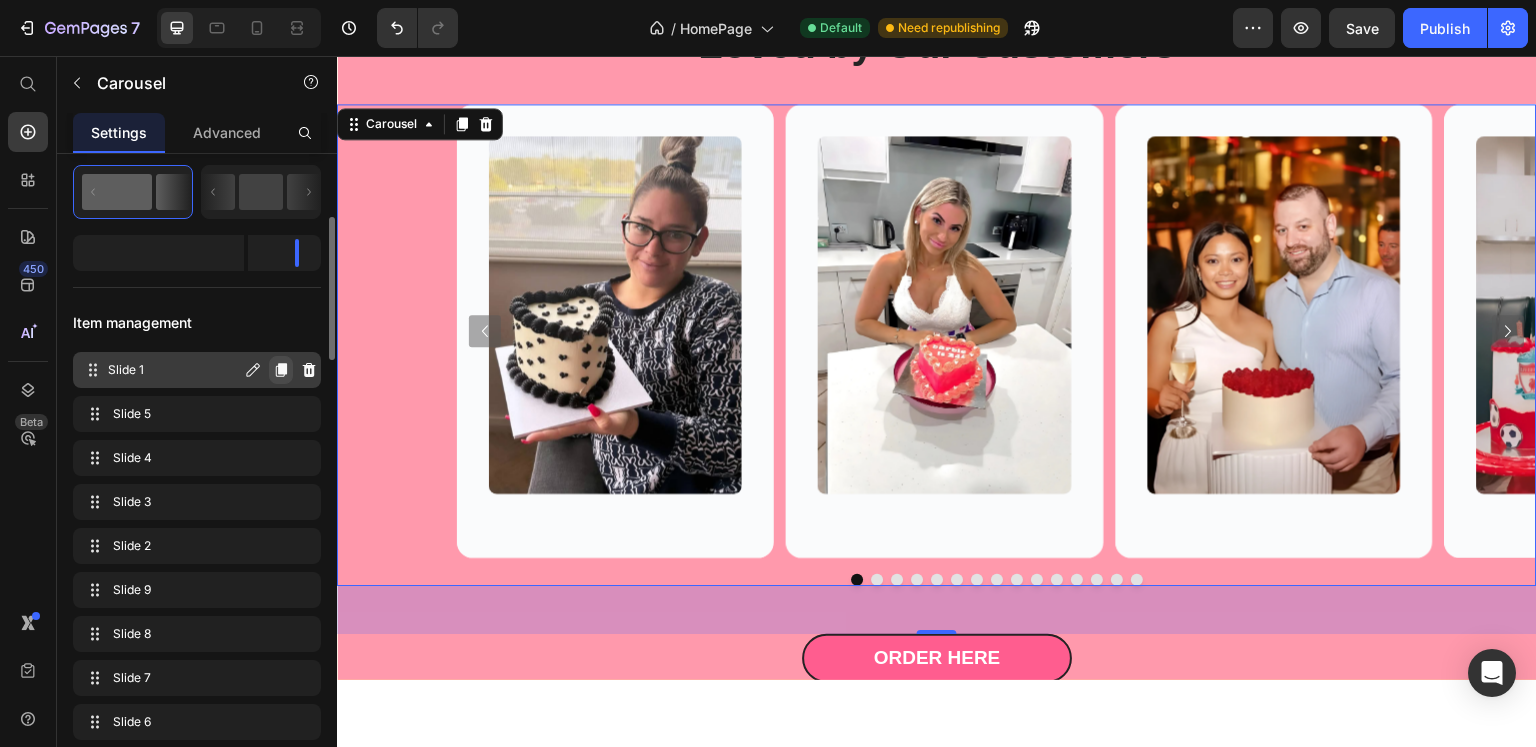 click 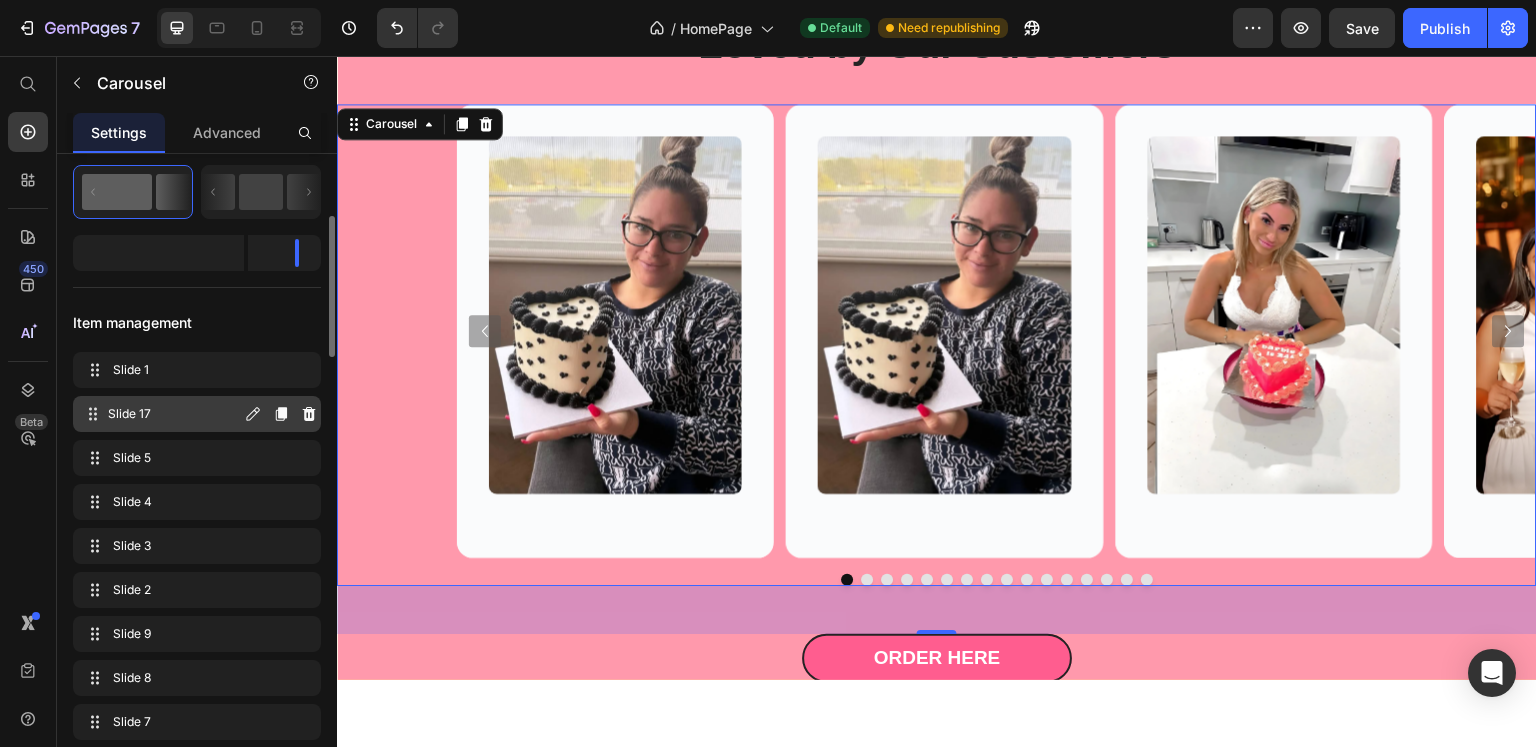 click 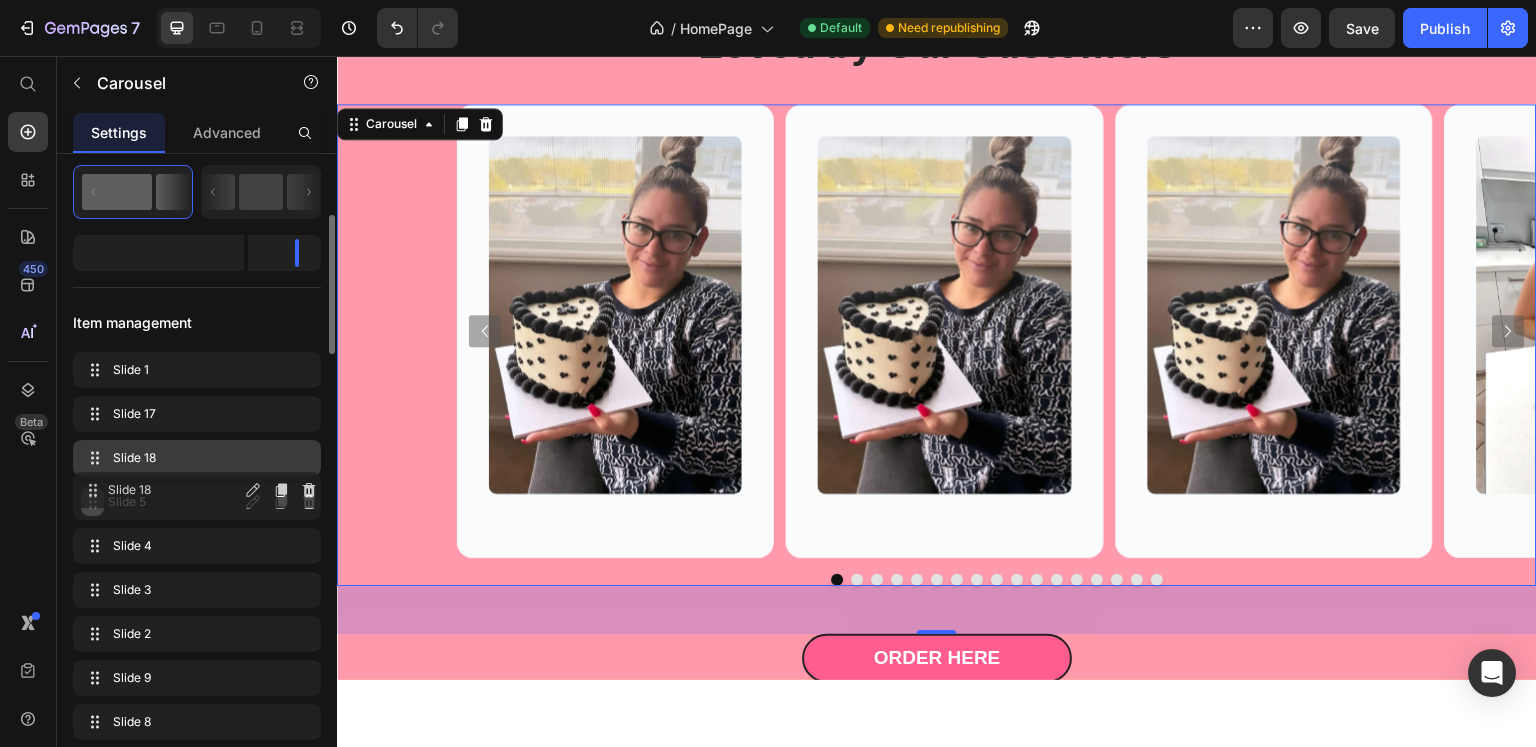 type 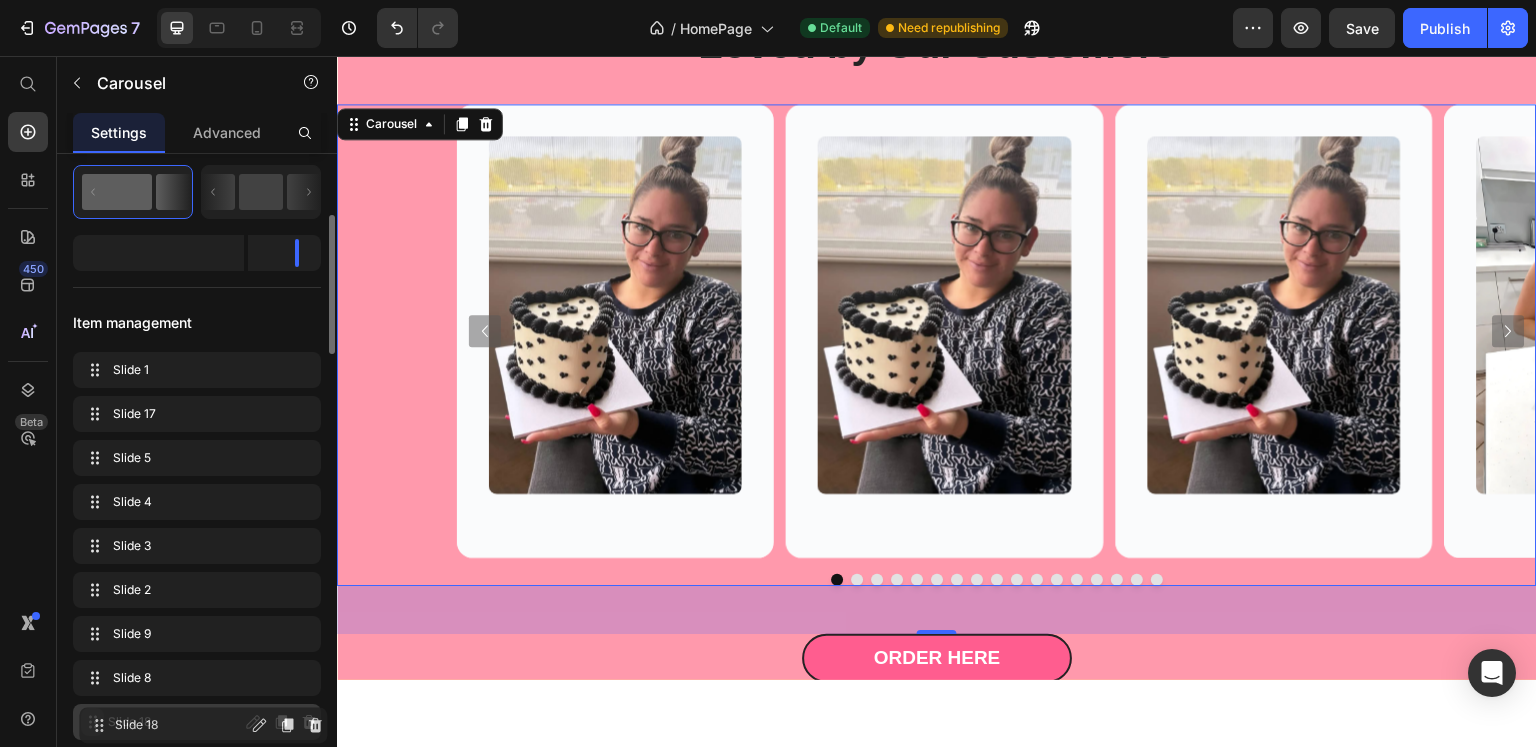 drag, startPoint x: 90, startPoint y: 453, endPoint x: 97, endPoint y: 721, distance: 268.0914 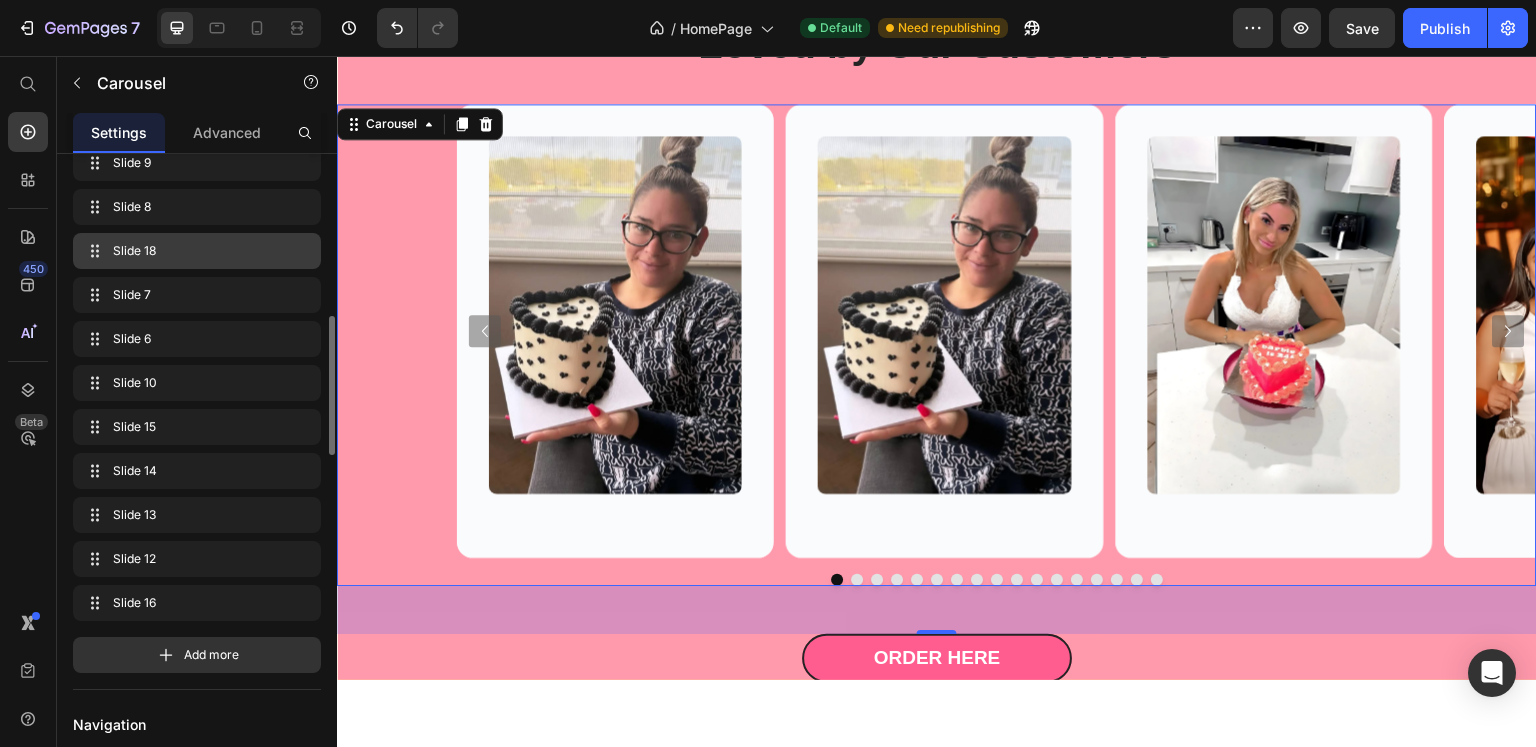 scroll, scrollTop: 757, scrollLeft: 0, axis: vertical 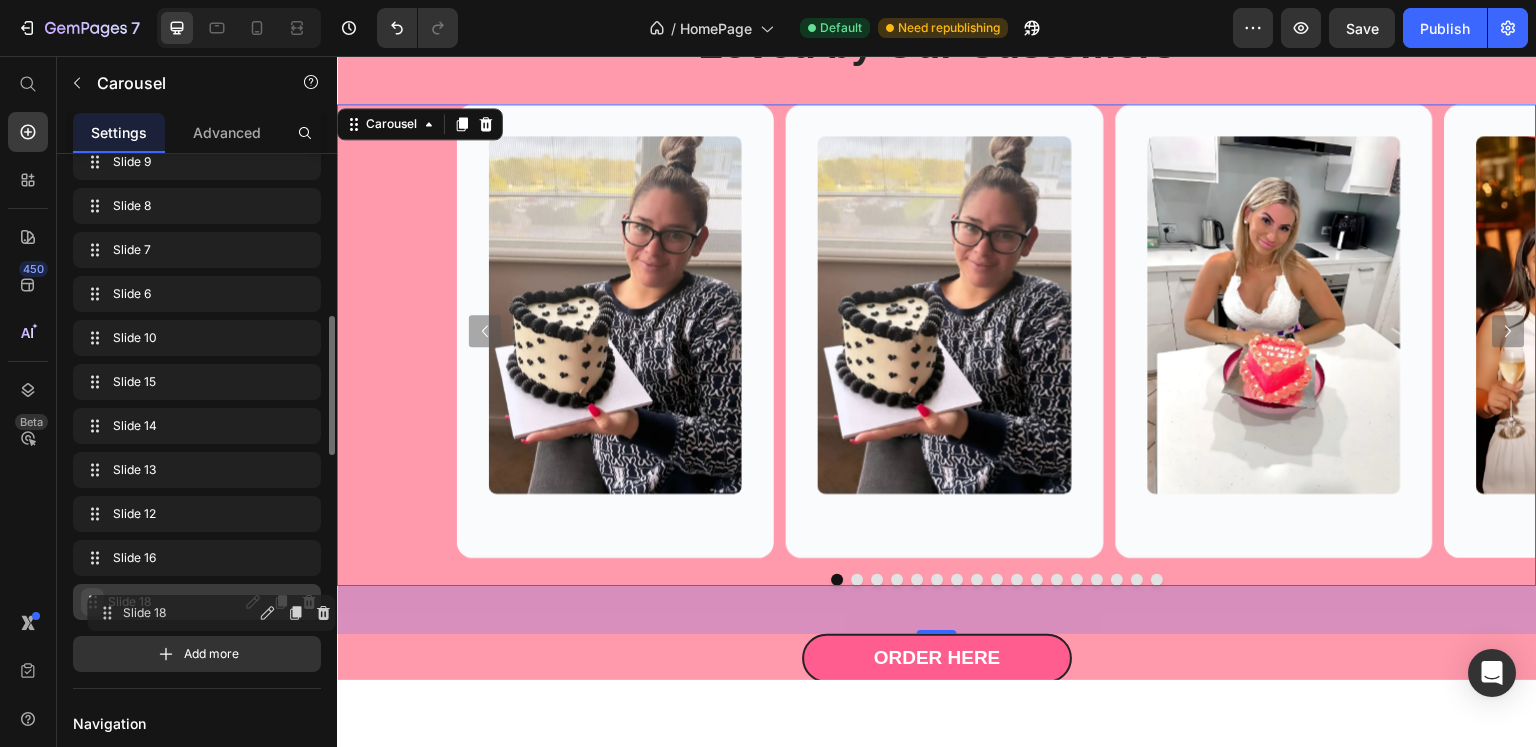 drag, startPoint x: 94, startPoint y: 251, endPoint x: 98, endPoint y: 611, distance: 360.02222 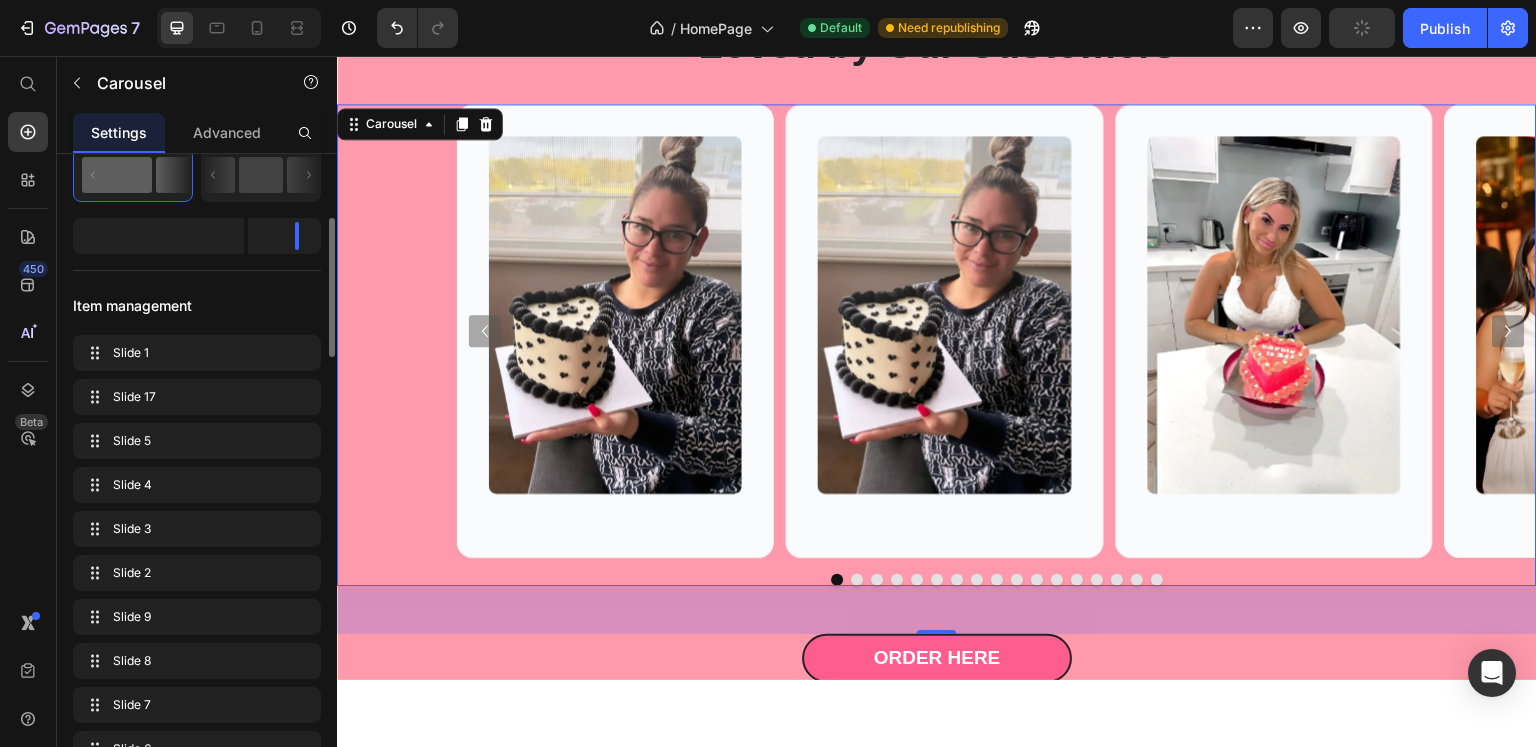 scroll, scrollTop: 245, scrollLeft: 0, axis: vertical 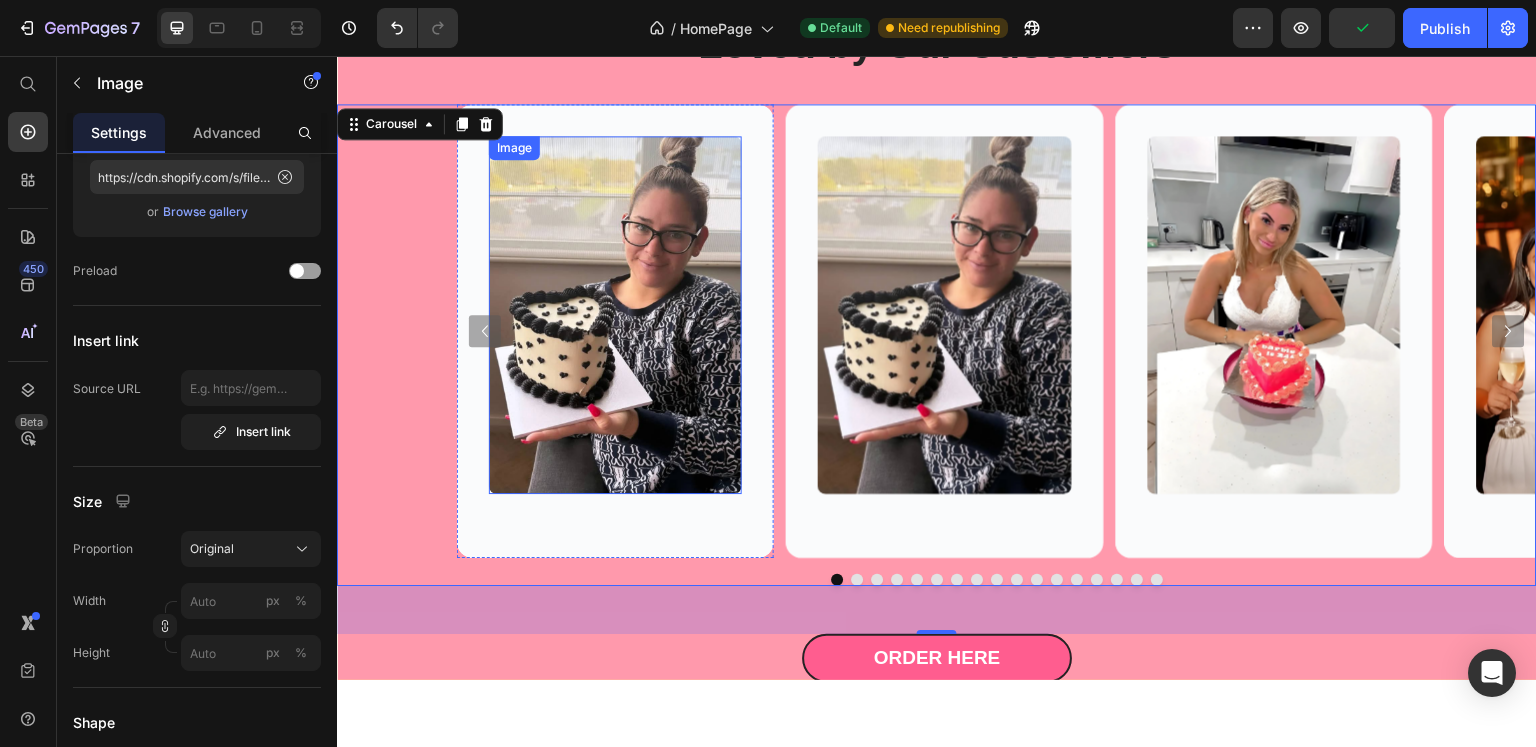 click at bounding box center (615, 314) 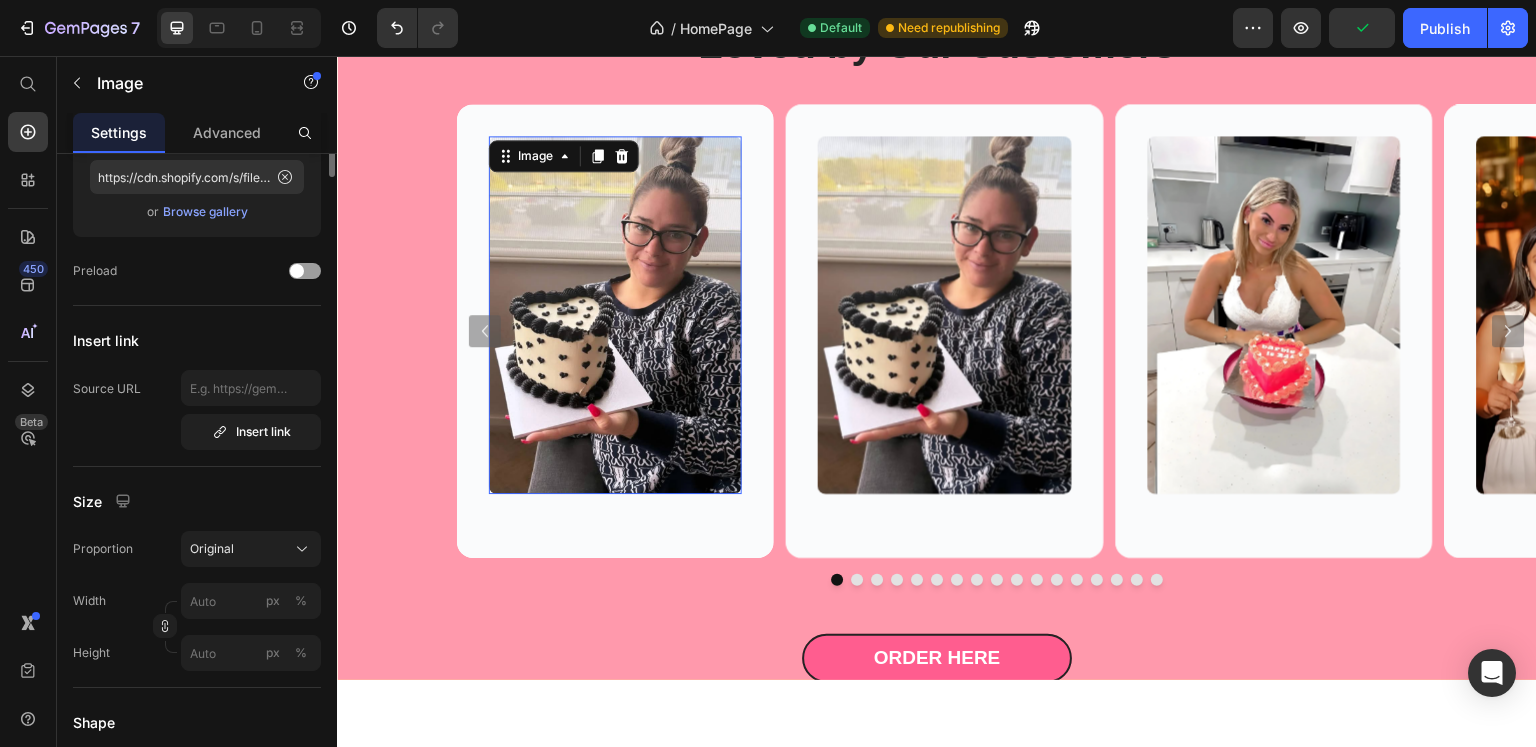 scroll, scrollTop: 0, scrollLeft: 0, axis: both 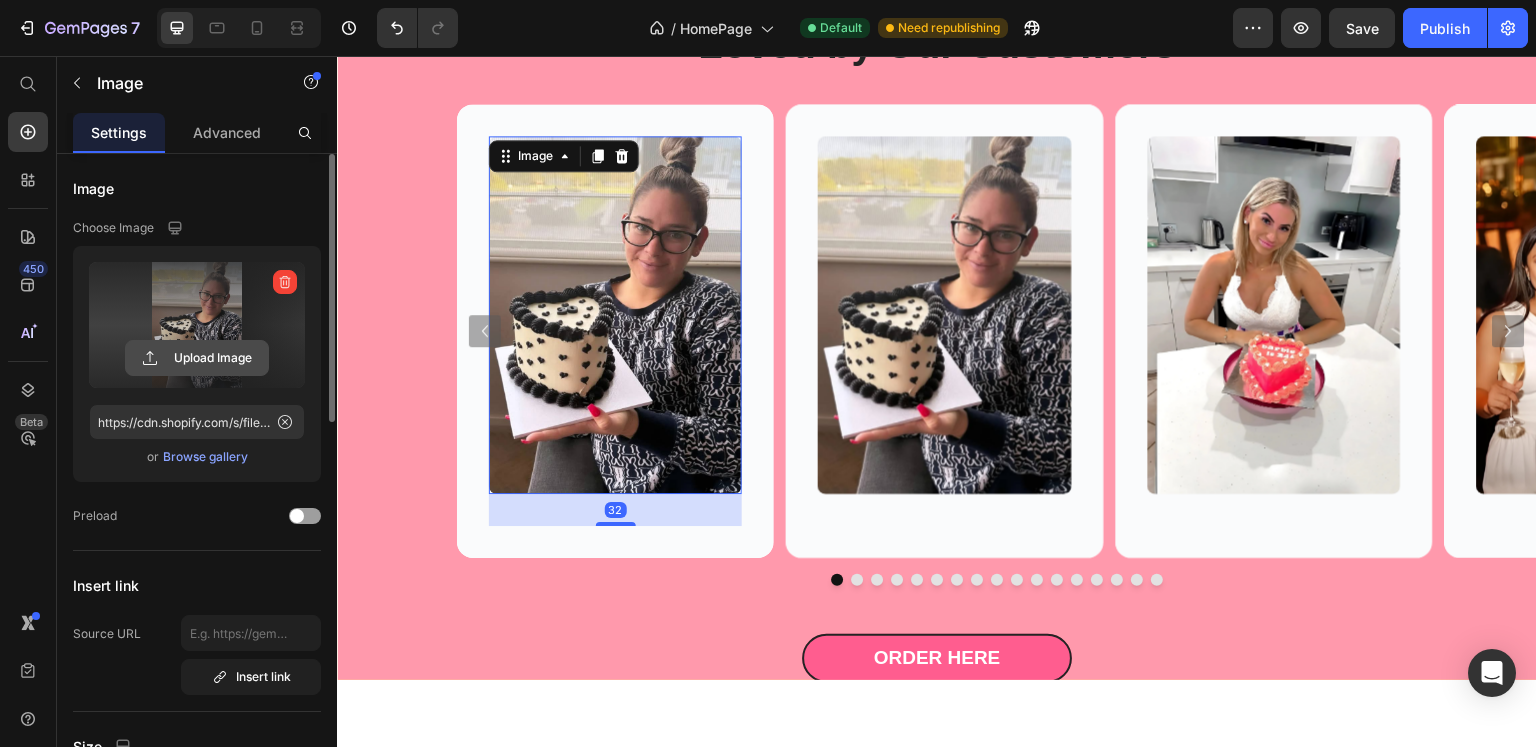 click 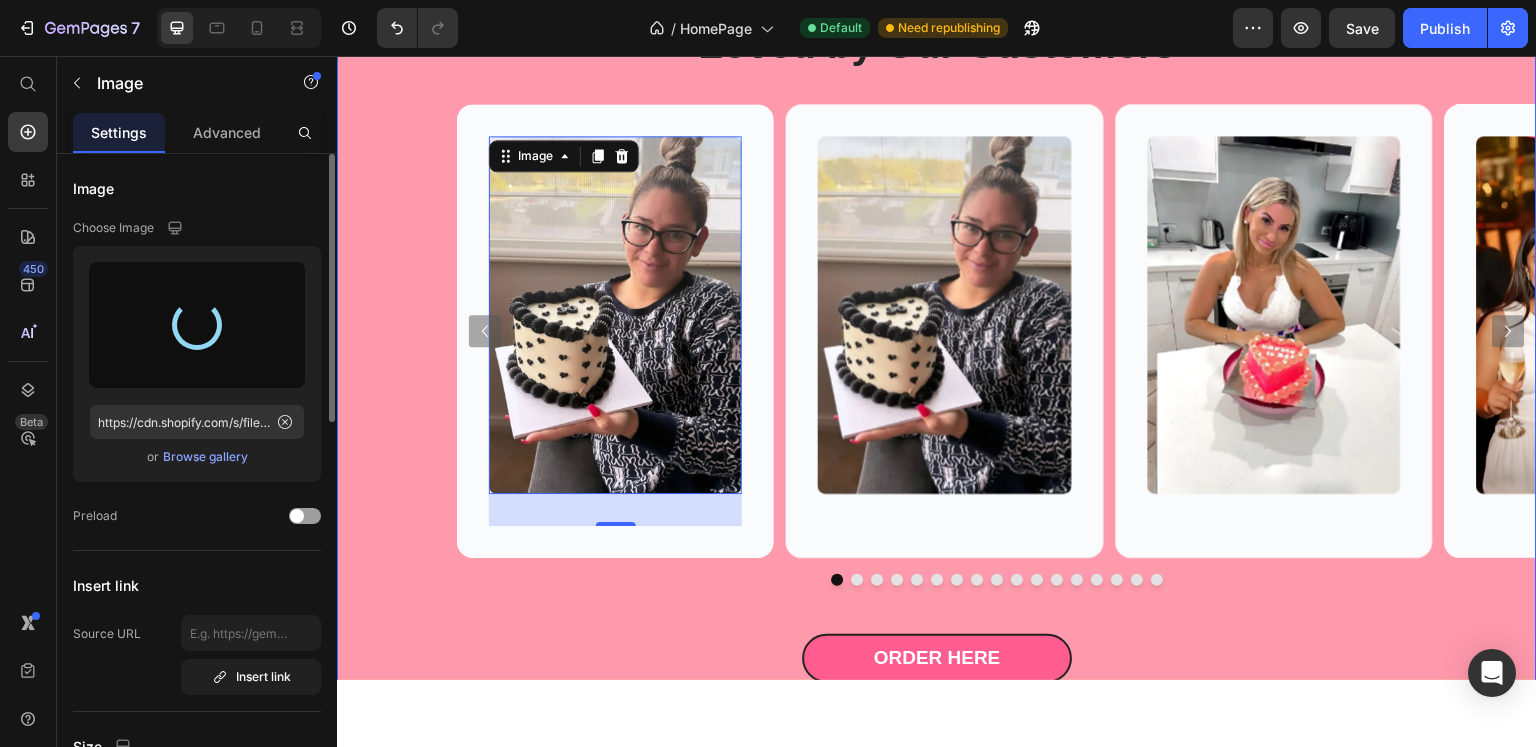 type on "https://cdn.shopify.com/s/files/1/0929/2627/9991/files/gempages_558768116654408947-ca6fb3ee-9168-402e-ba73-30c2f93b1dfc.png" 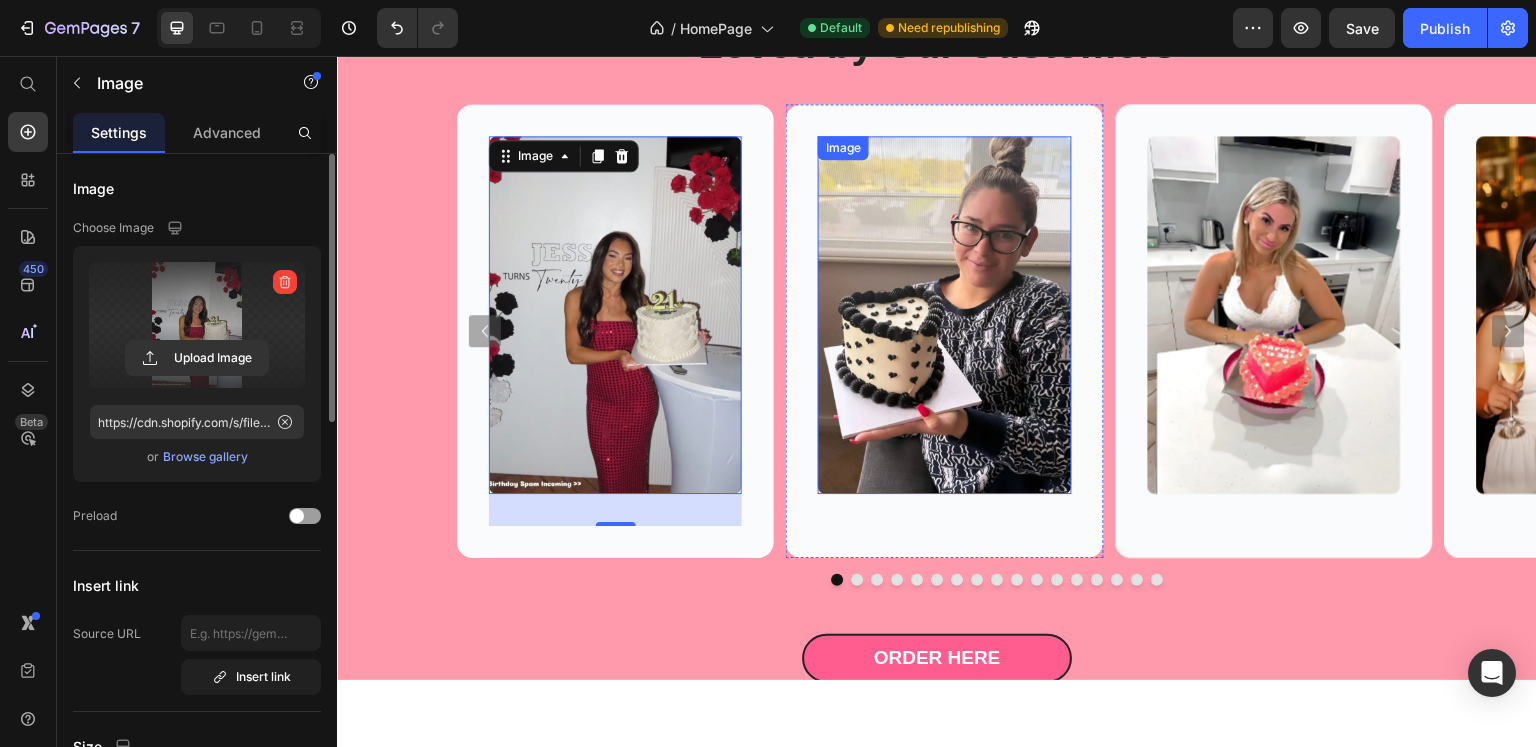 click at bounding box center (944, 314) 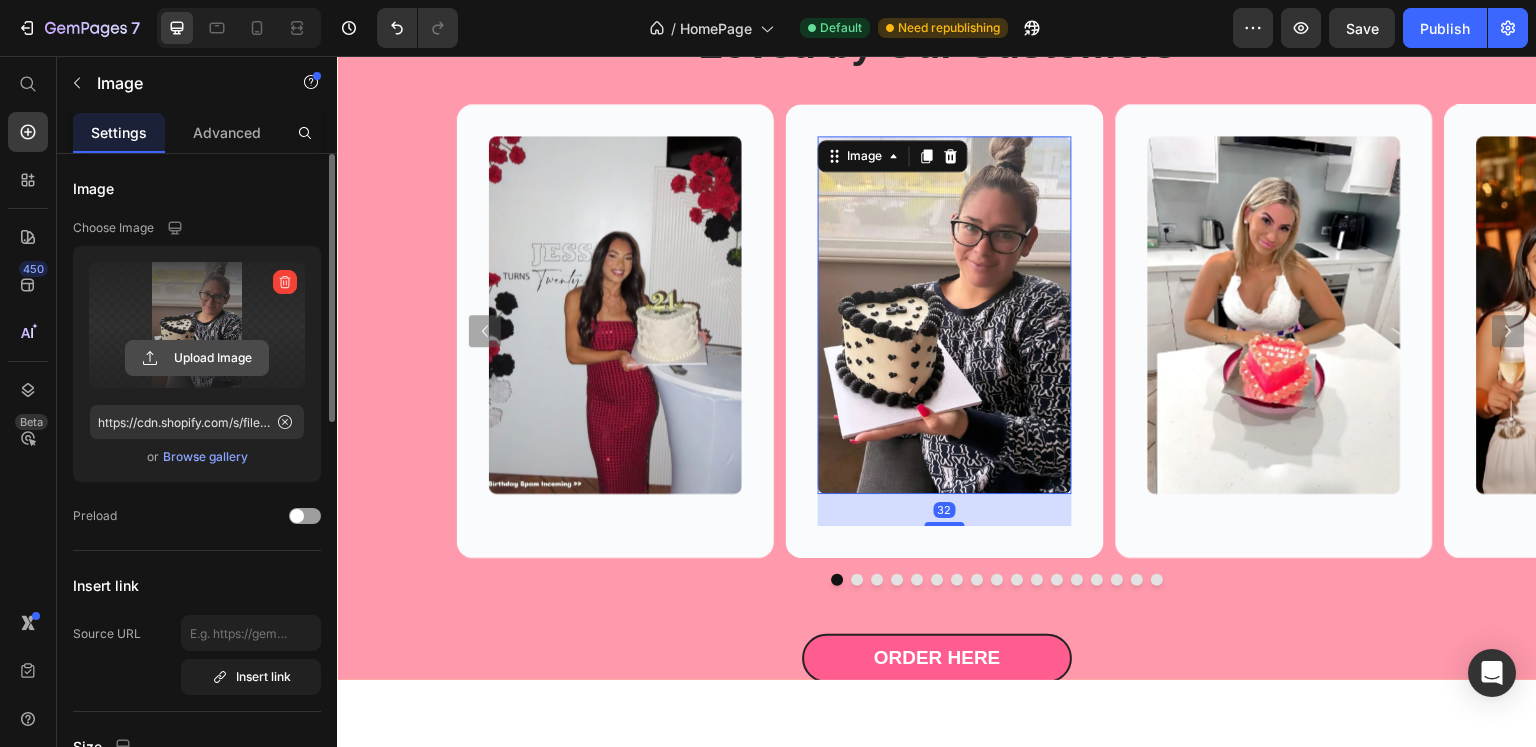 click 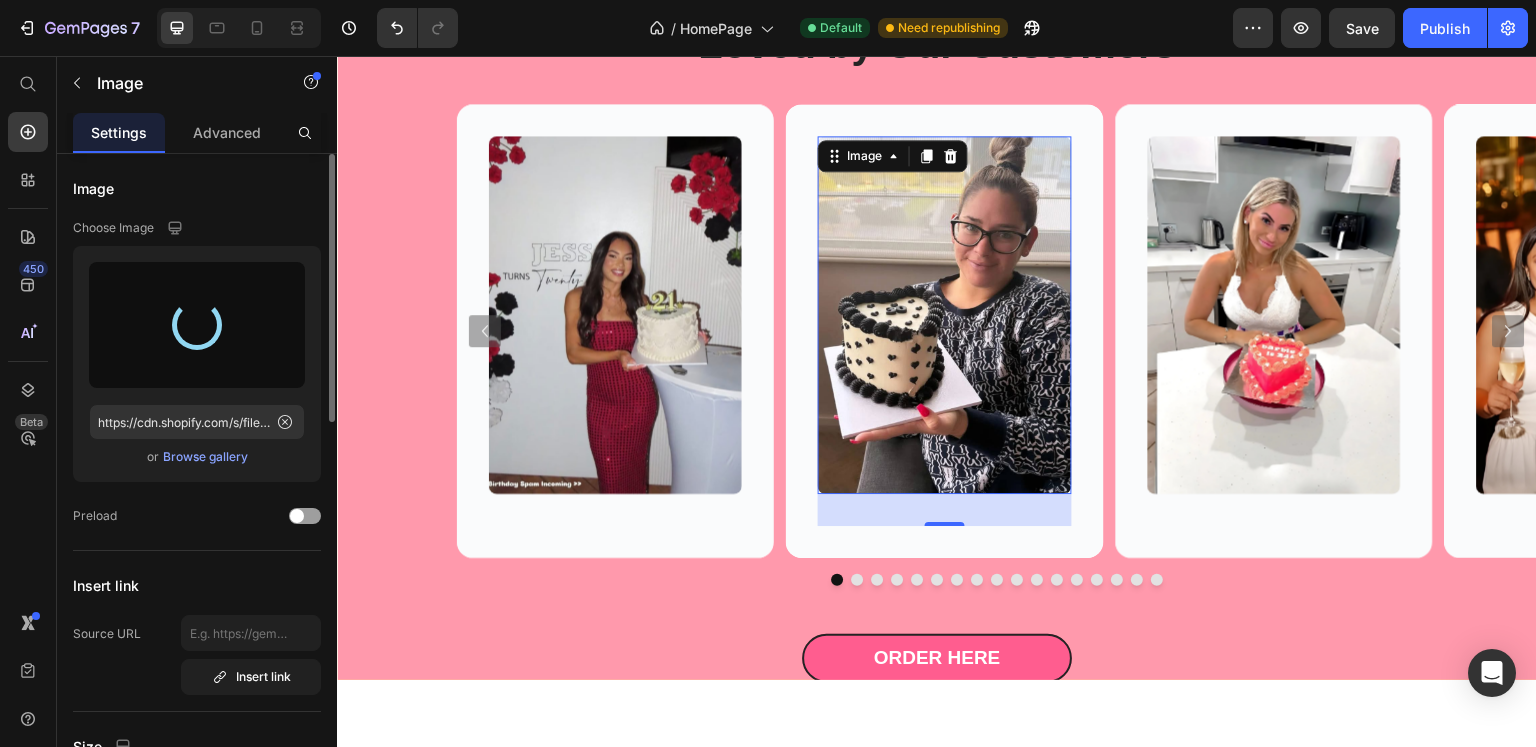 type on "https://cdn.shopify.com/s/files/1/0929/2627/9991/files/gempages_558768116654408947-ecaaf18e-f1a7-4907-b987-e6d9675da467.png" 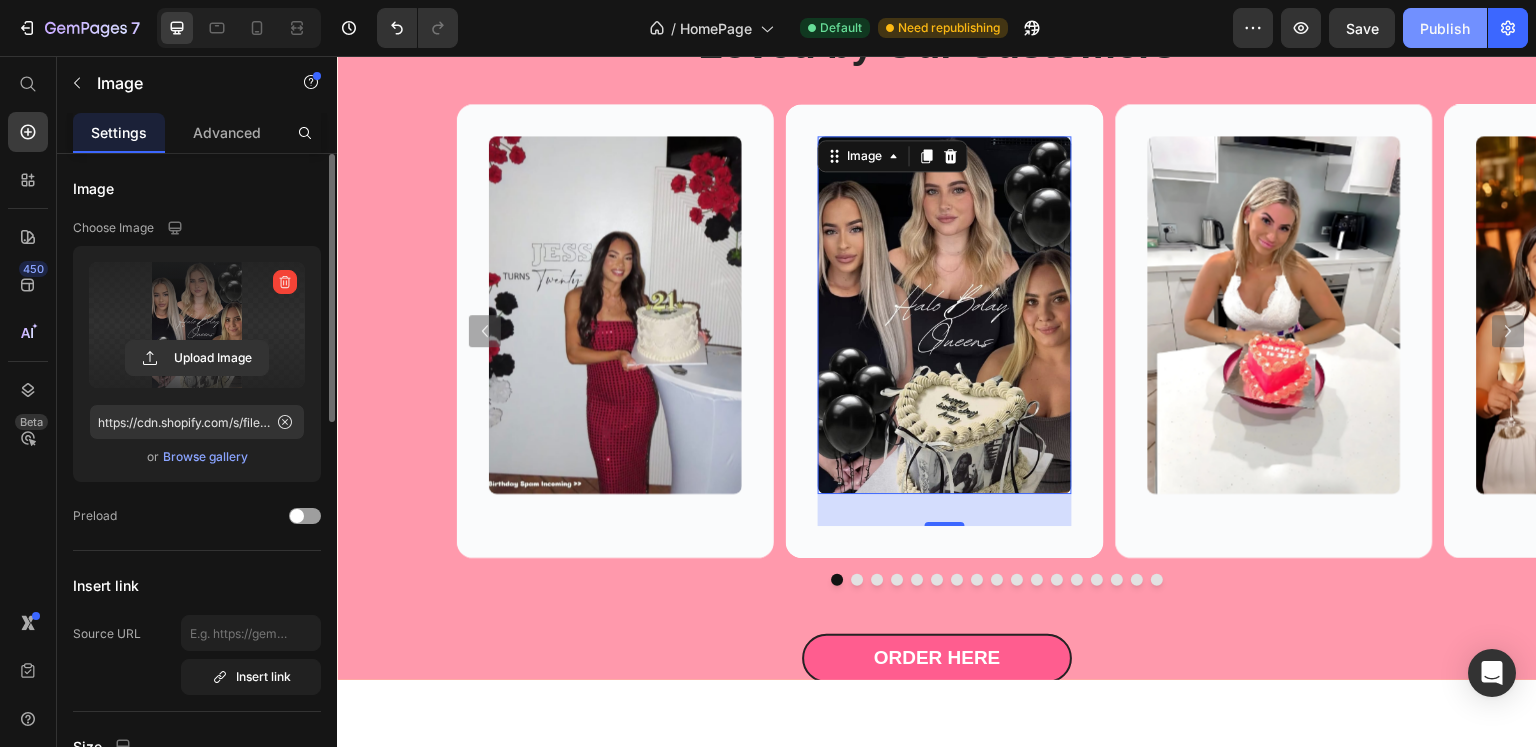 click on "Publish" at bounding box center (1445, 28) 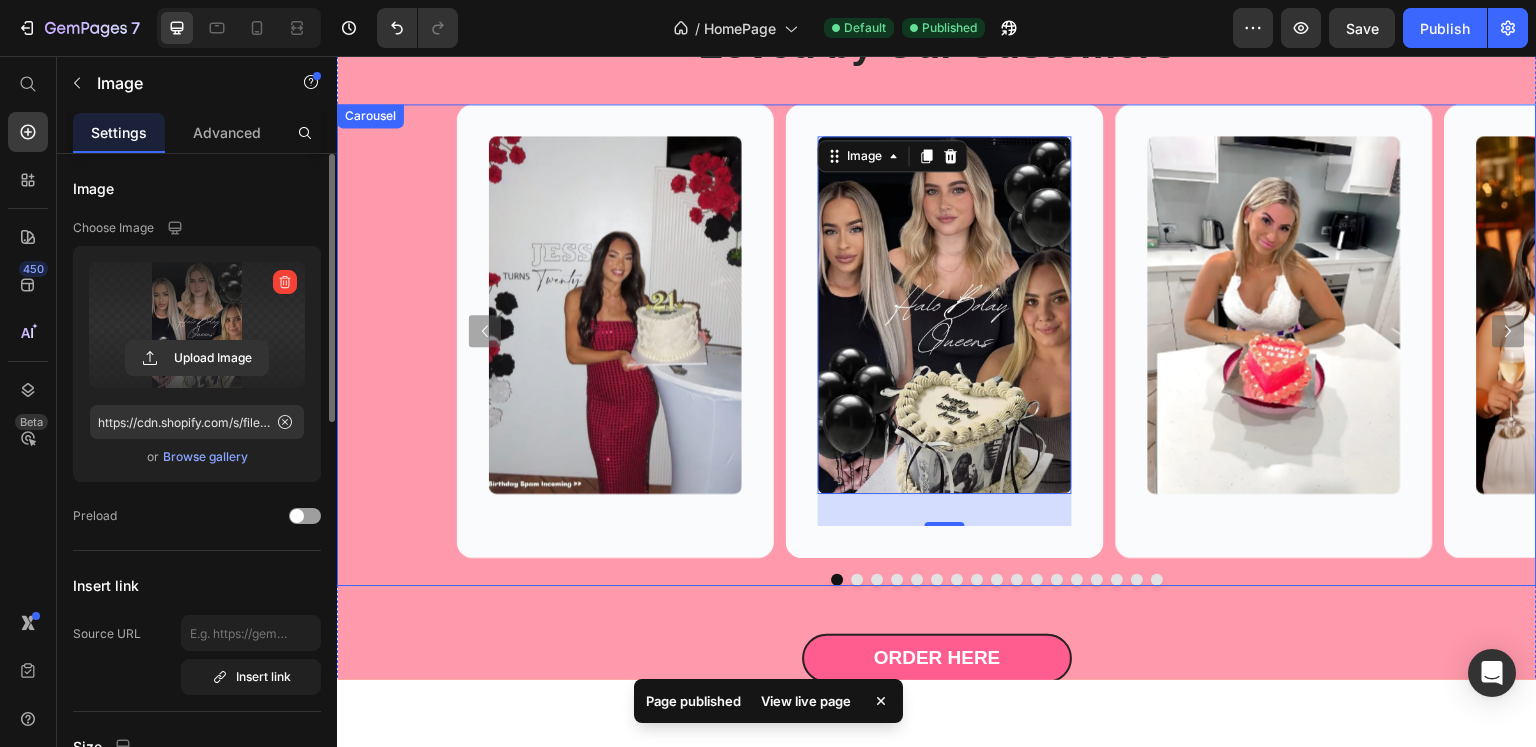 click at bounding box center (1137, 579) 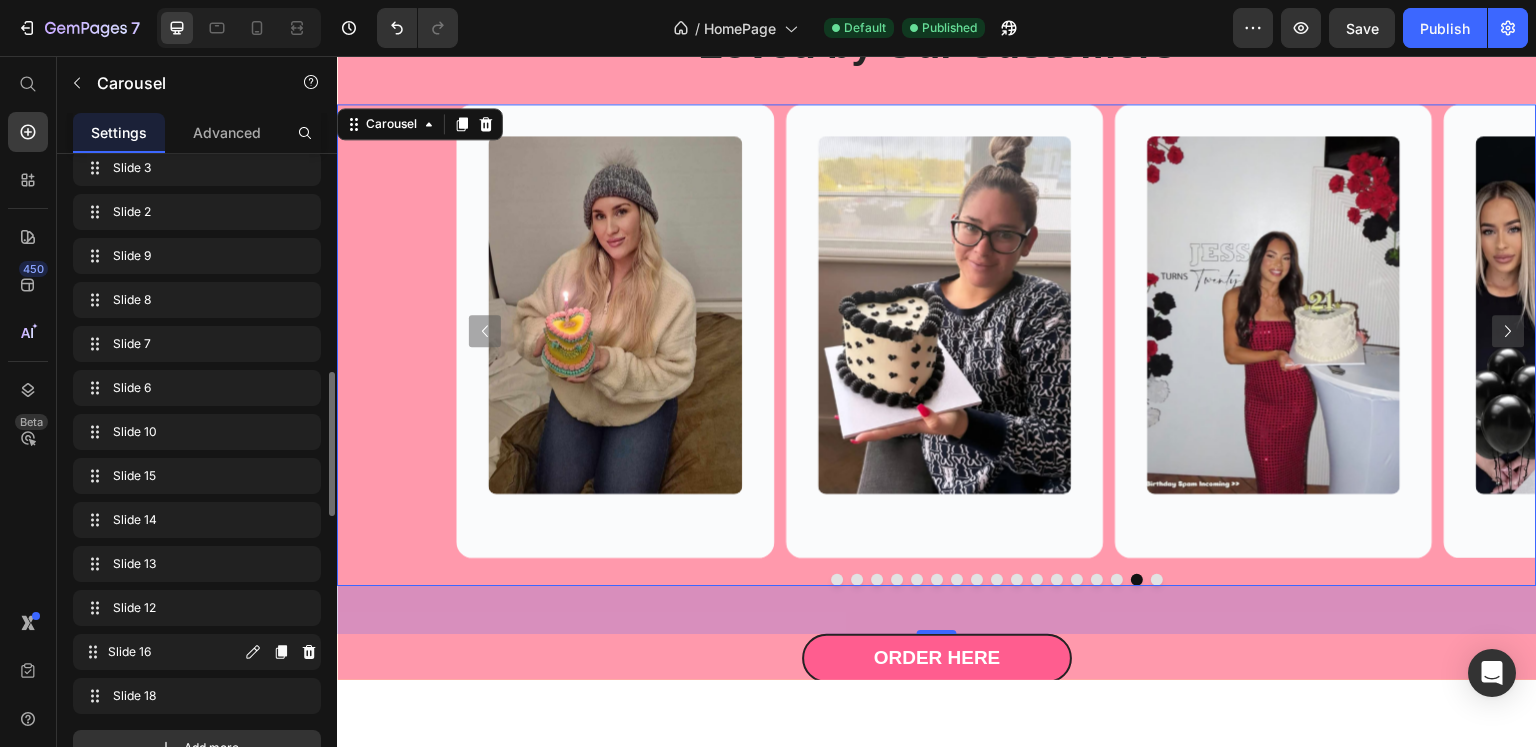 scroll, scrollTop: 733, scrollLeft: 0, axis: vertical 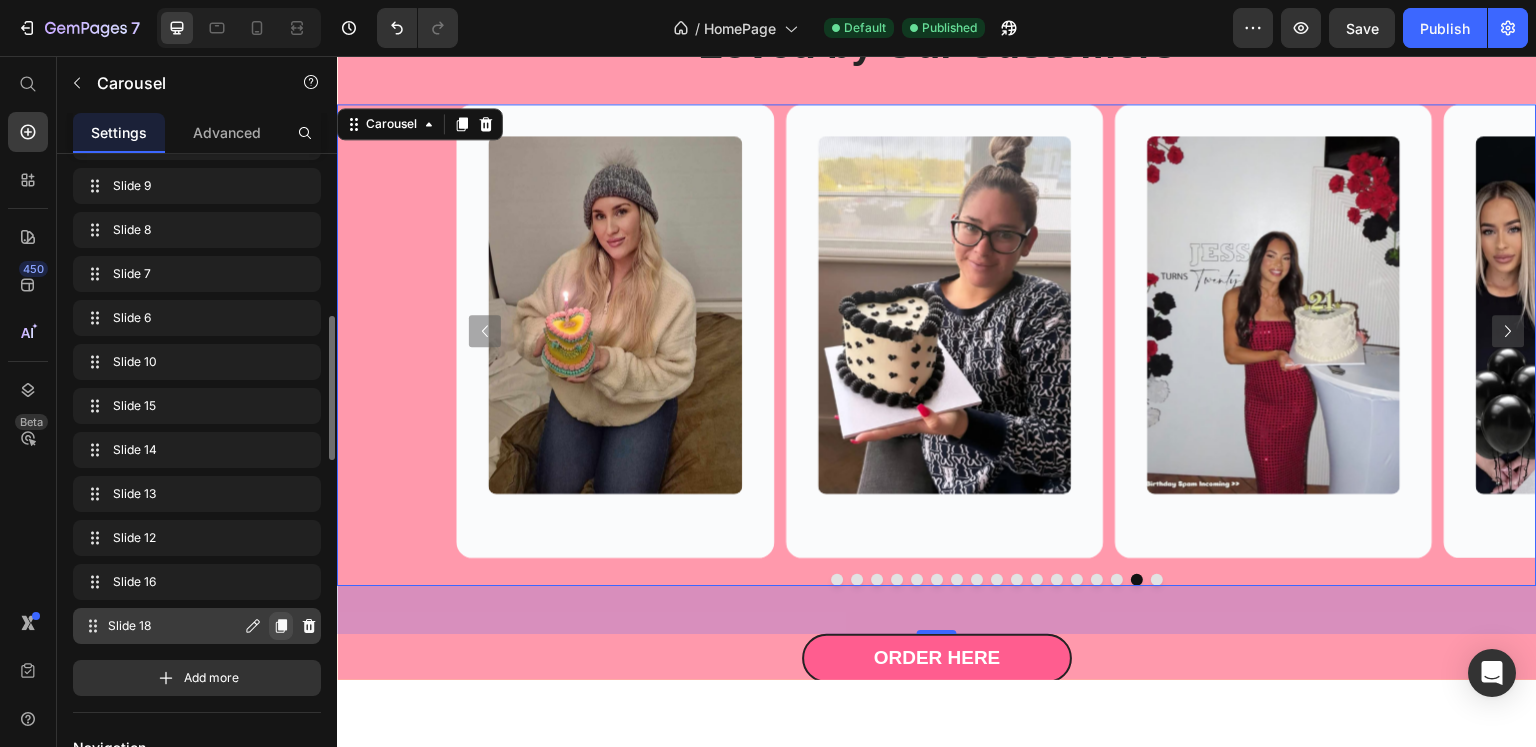 click 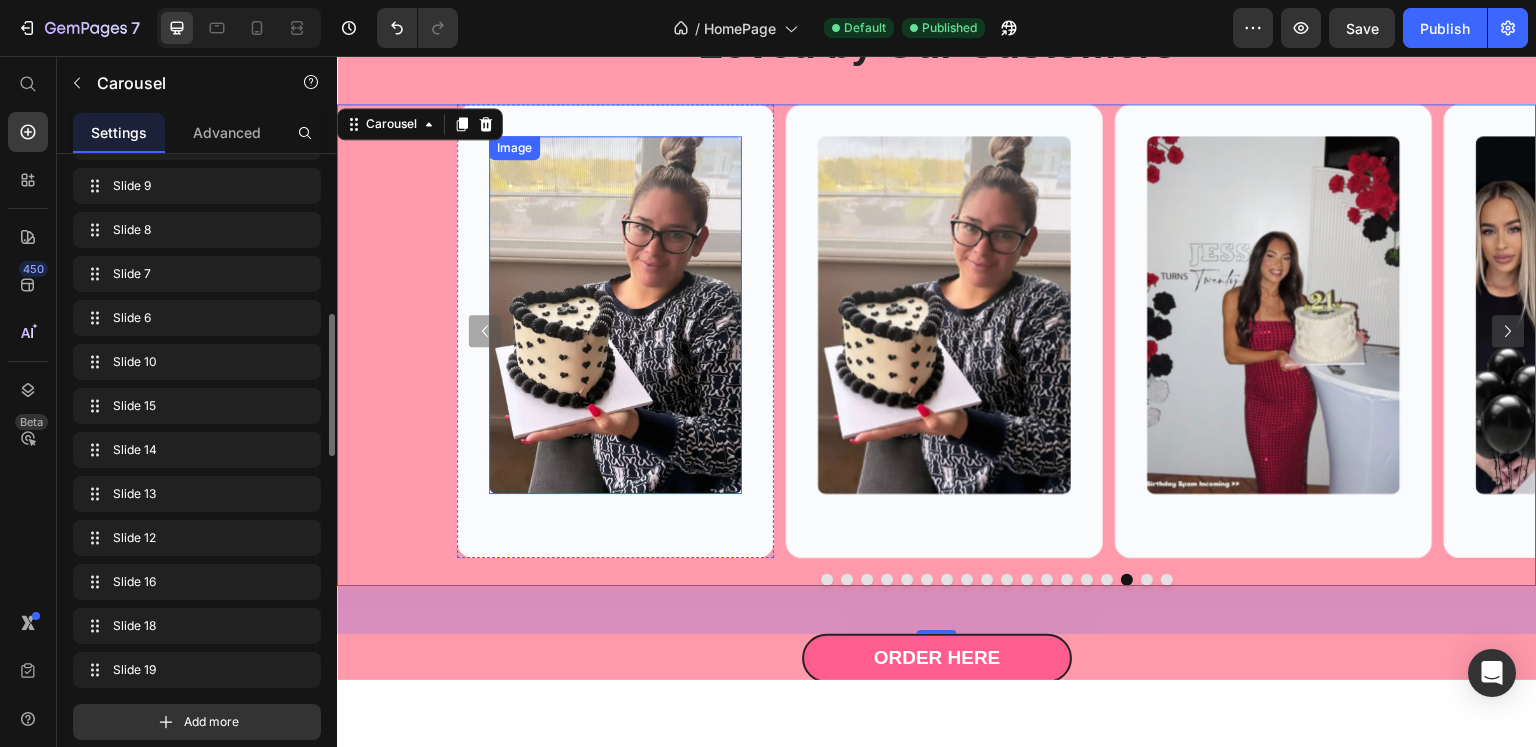 click at bounding box center [615, 314] 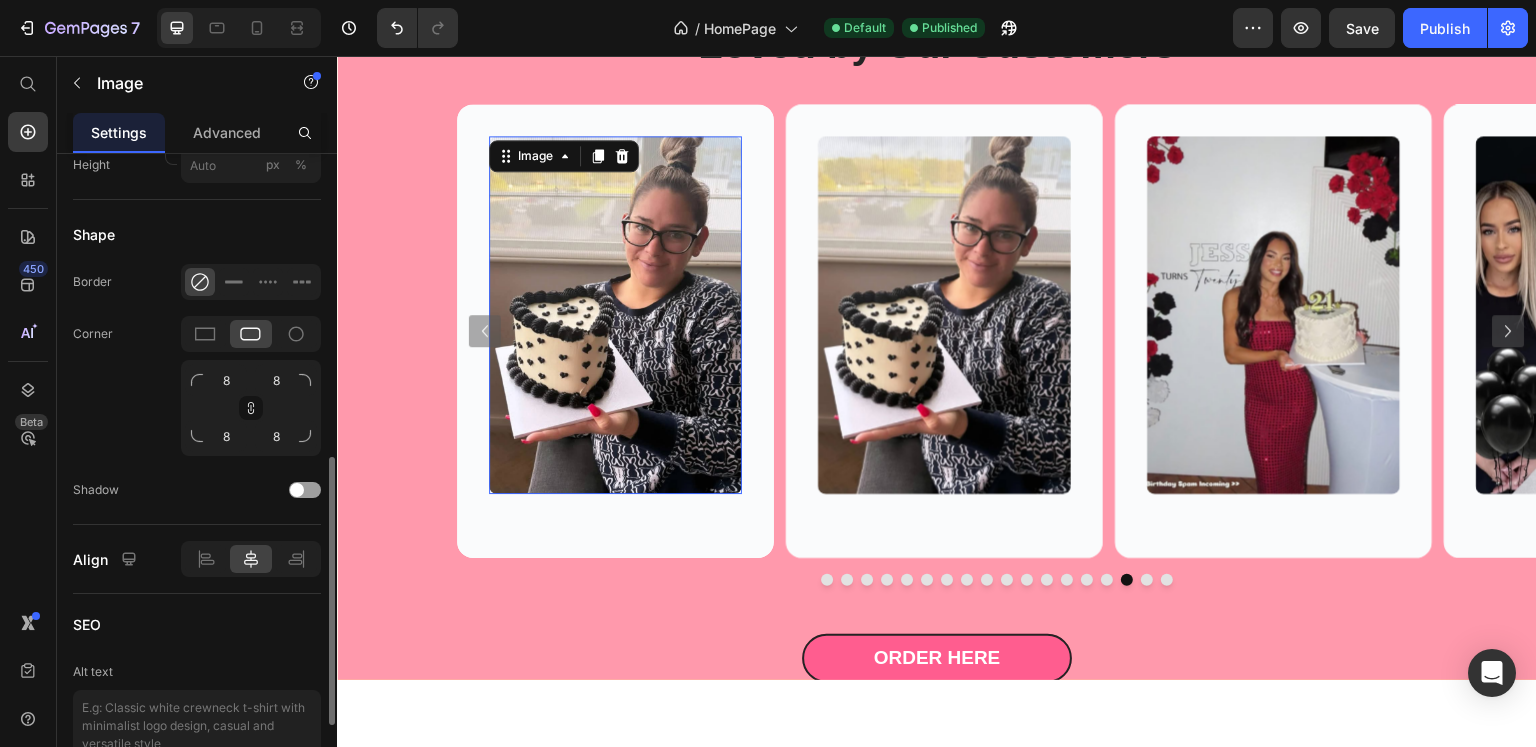 scroll, scrollTop: 0, scrollLeft: 0, axis: both 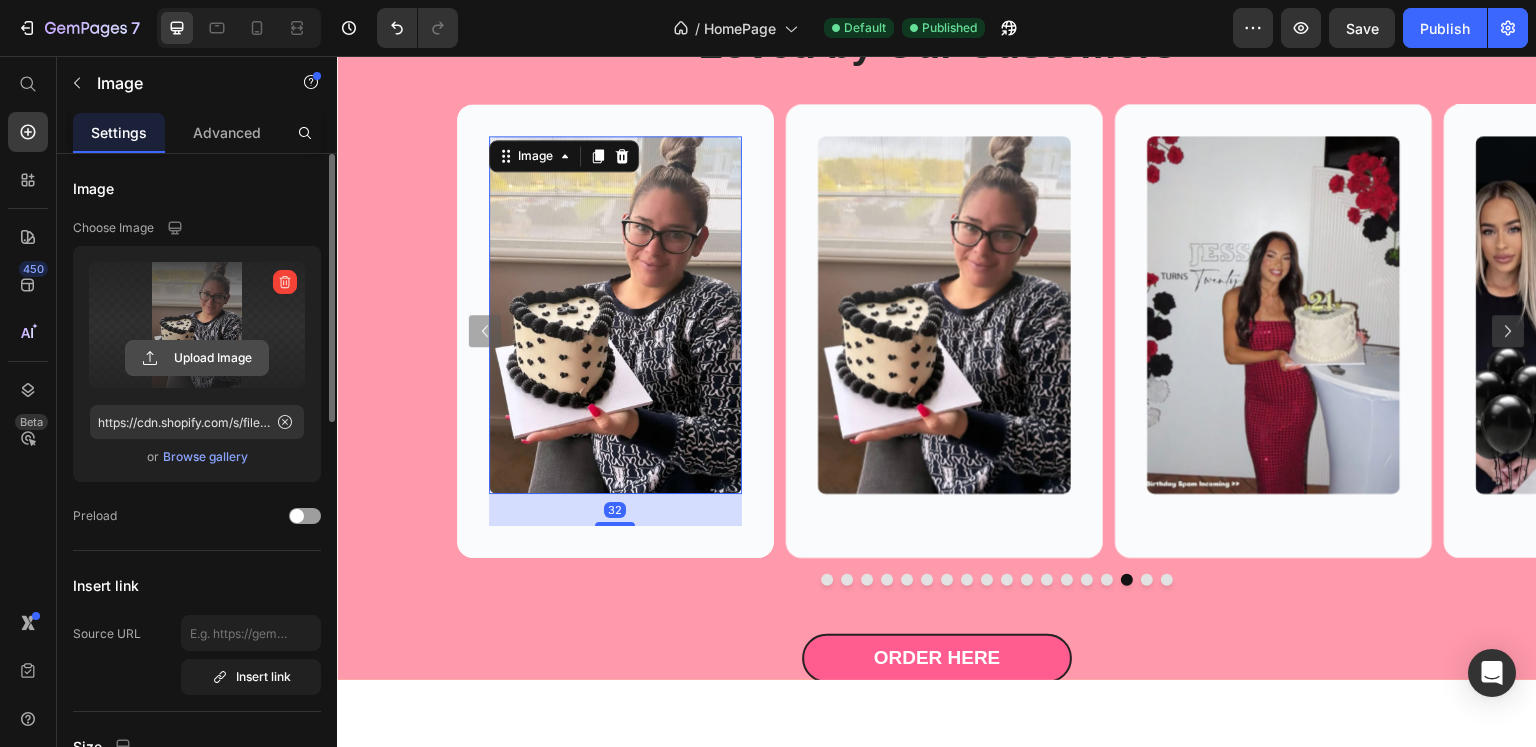click 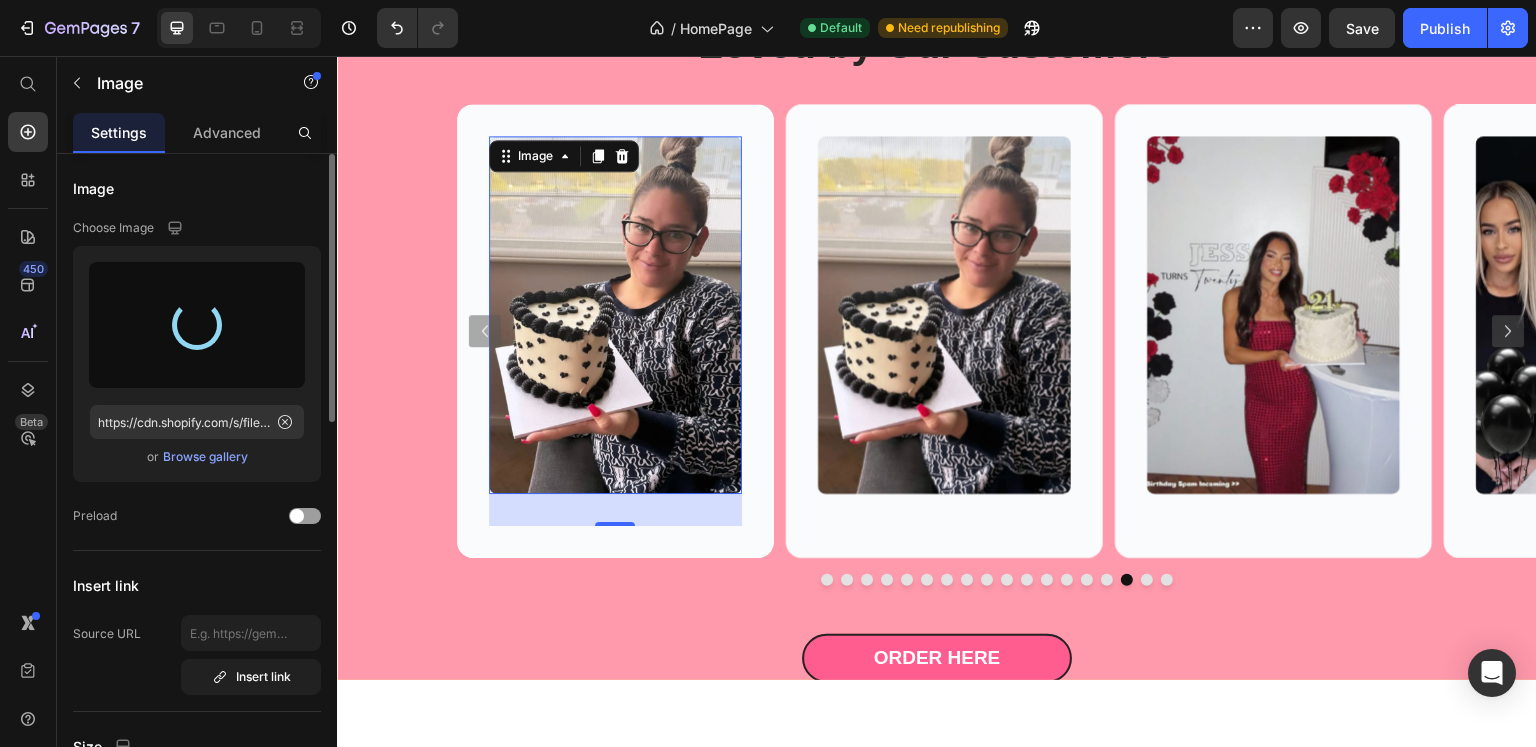 type on "https://cdn.shopify.com/s/files/1/0929/2627/9991/files/gempages_558768116654408947-ed461839-cf66-4103-86fe-fd8f60bf9f58.png" 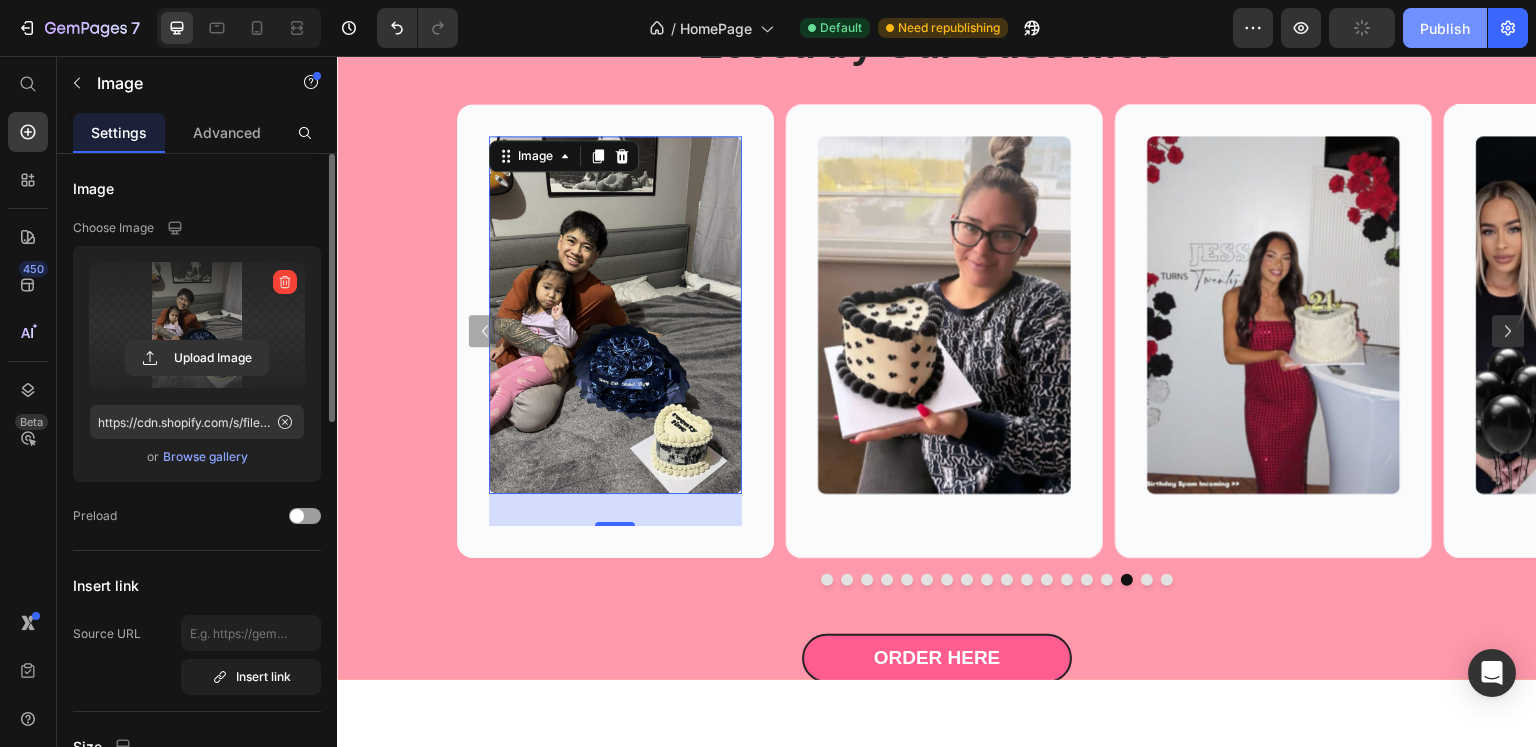 click on "Publish" at bounding box center [1445, 28] 